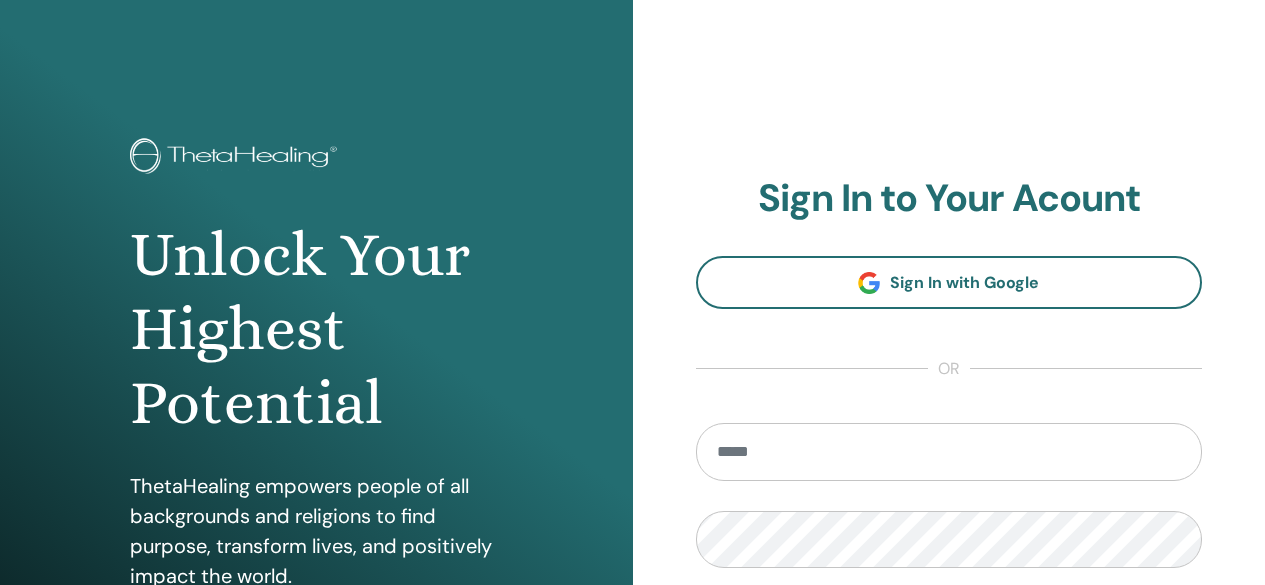 scroll, scrollTop: 0, scrollLeft: 0, axis: both 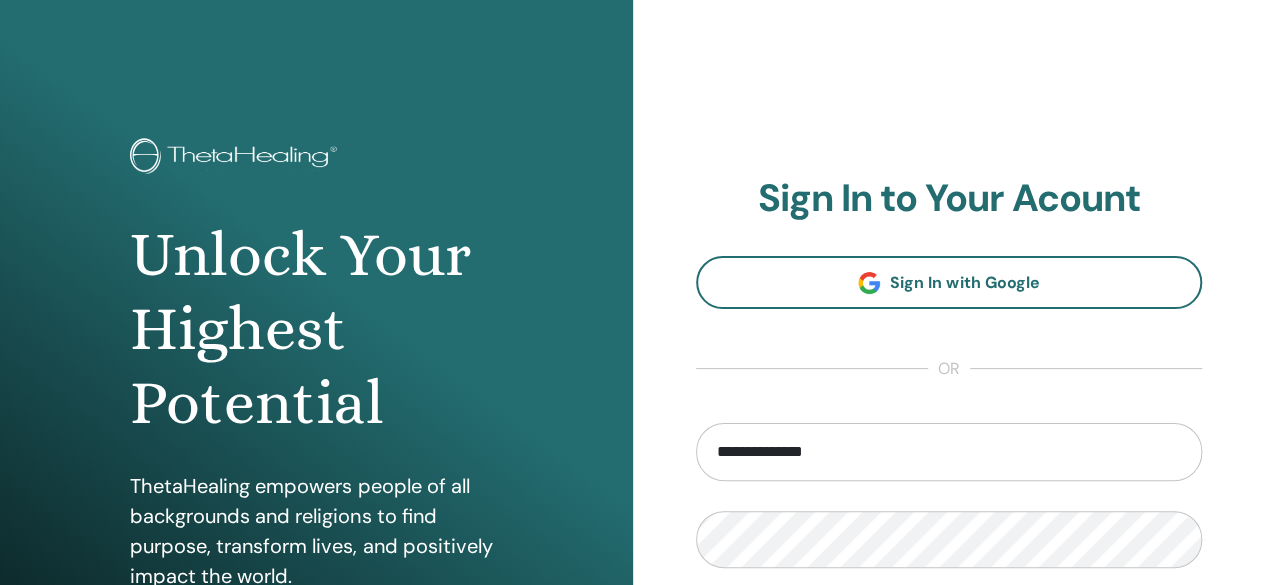 type on "**********" 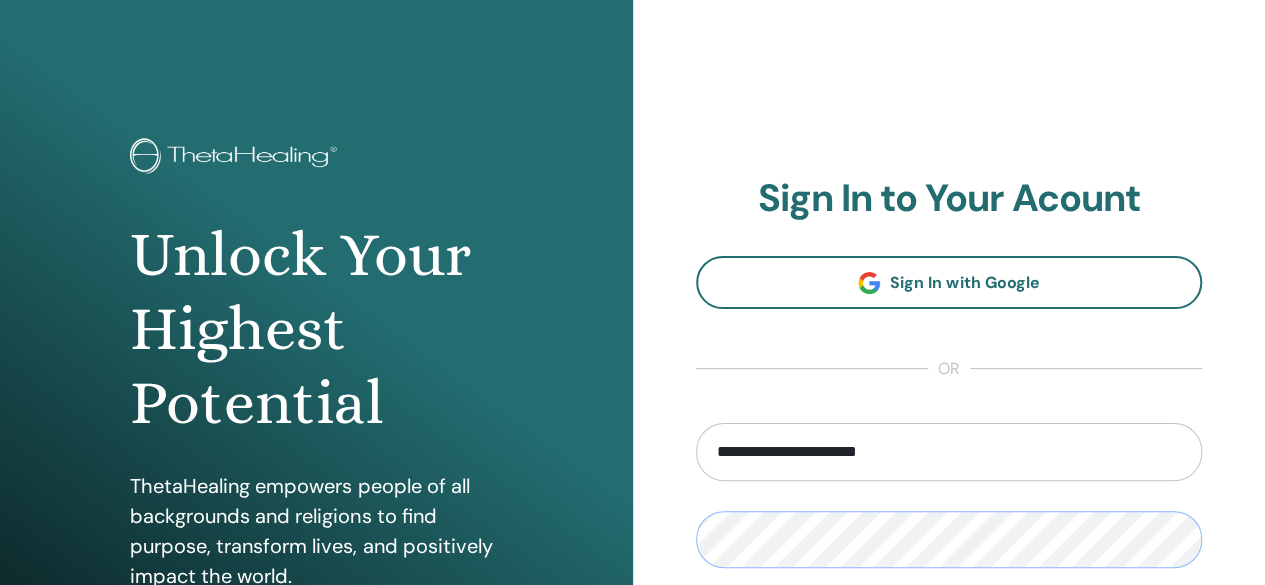 click on "Sign In" at bounding box center [949, 678] 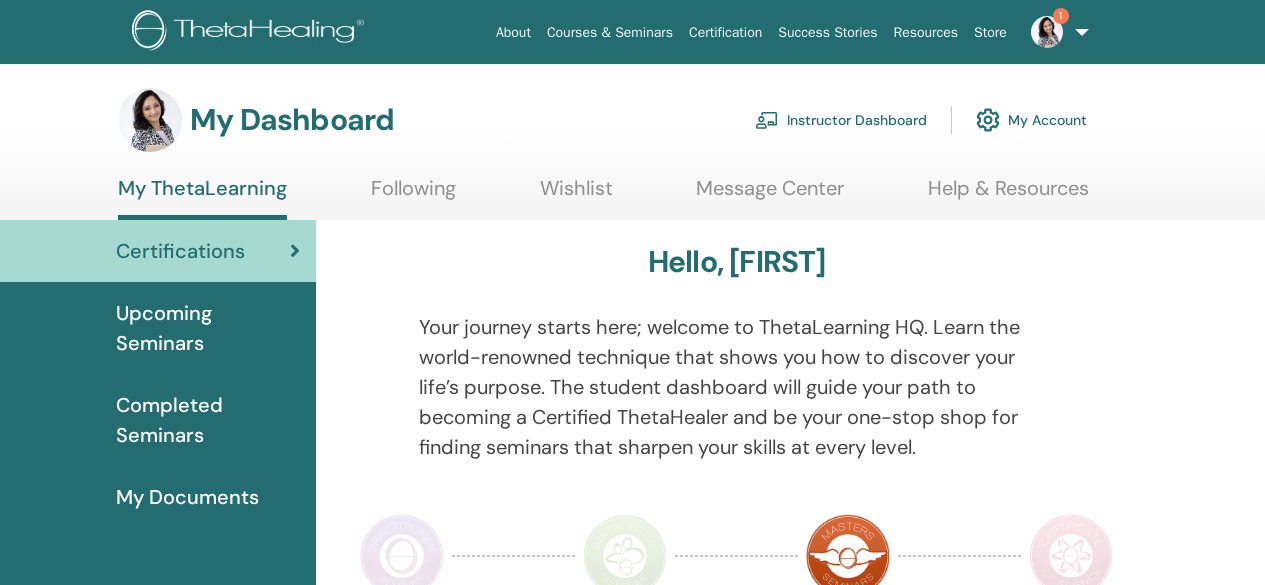 scroll, scrollTop: 0, scrollLeft: 0, axis: both 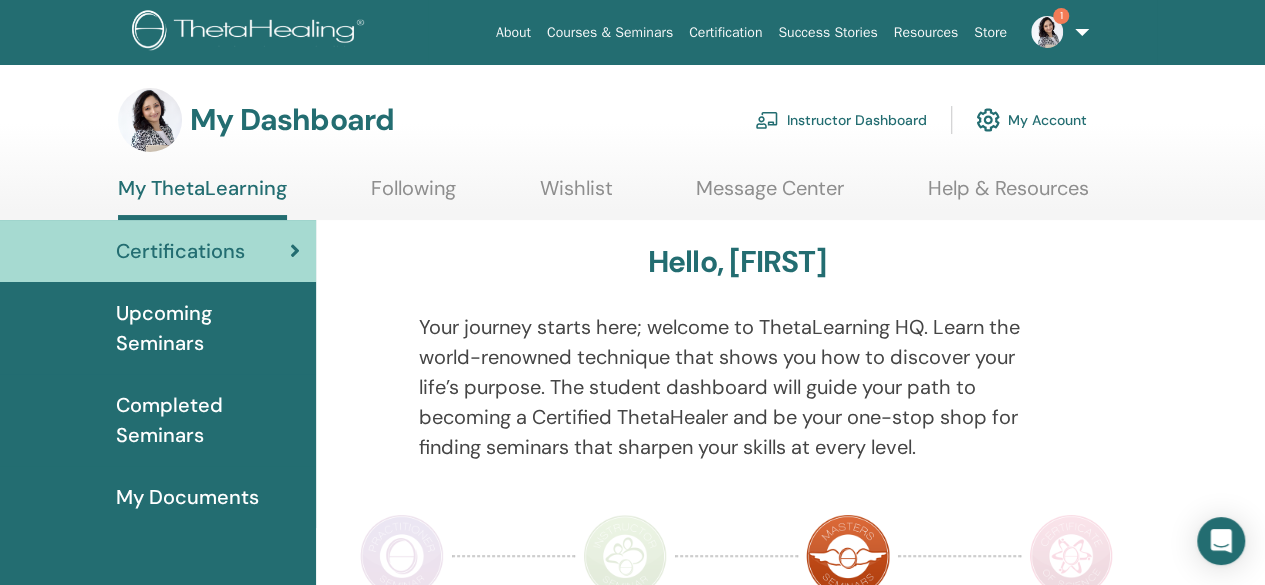 click on "Instructor Dashboard" at bounding box center (841, 120) 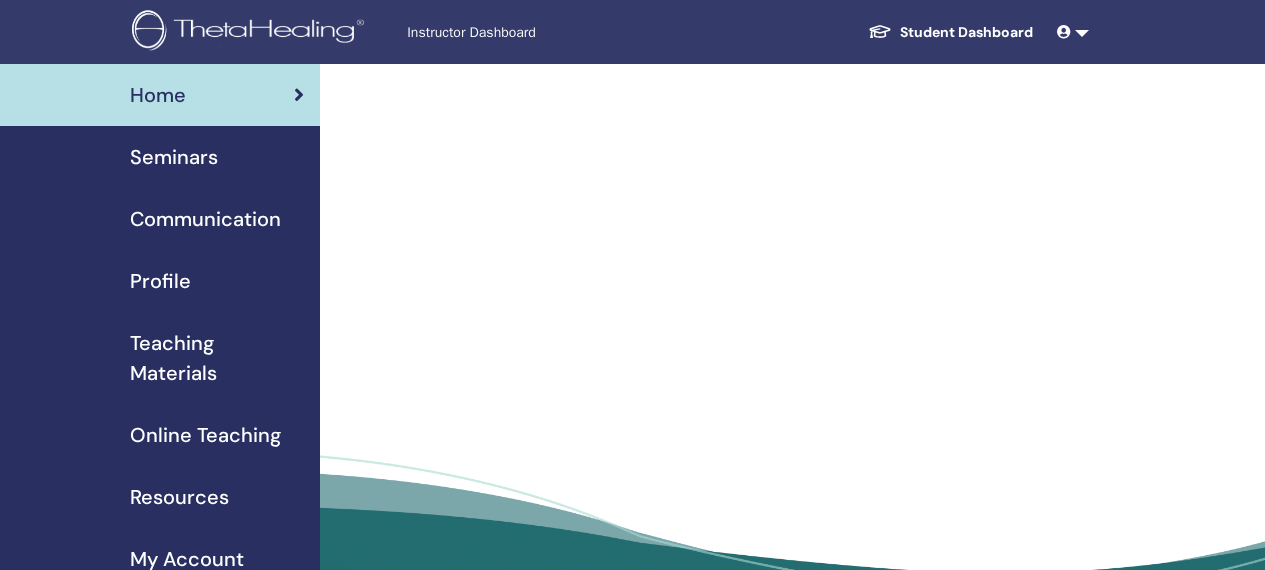 scroll, scrollTop: 0, scrollLeft: 0, axis: both 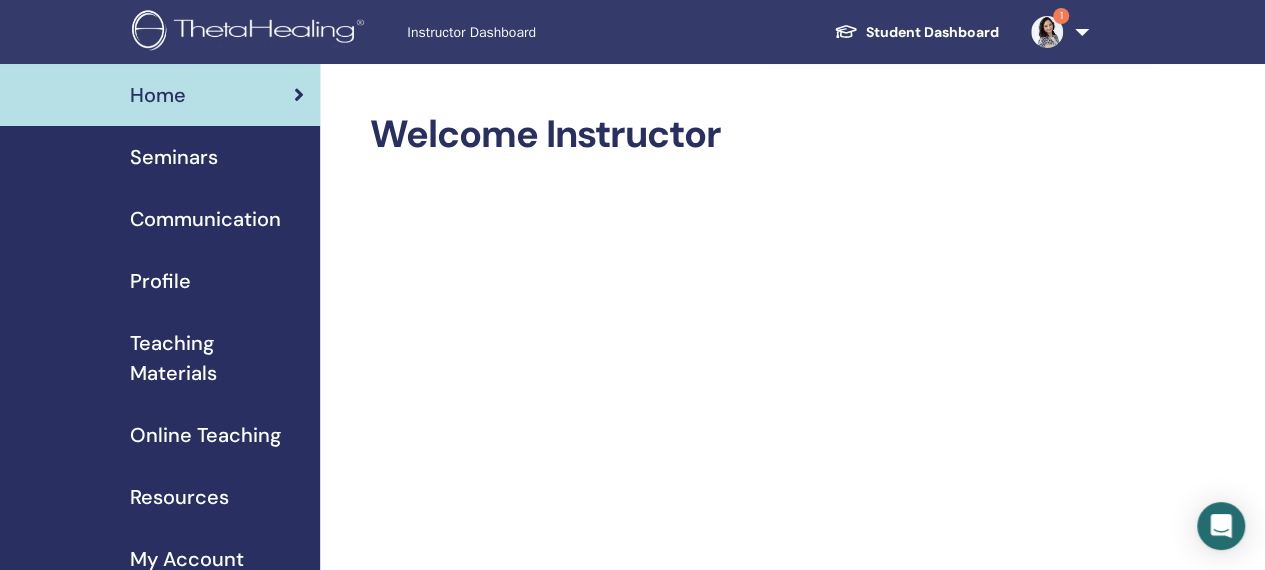 click at bounding box center [1047, 32] 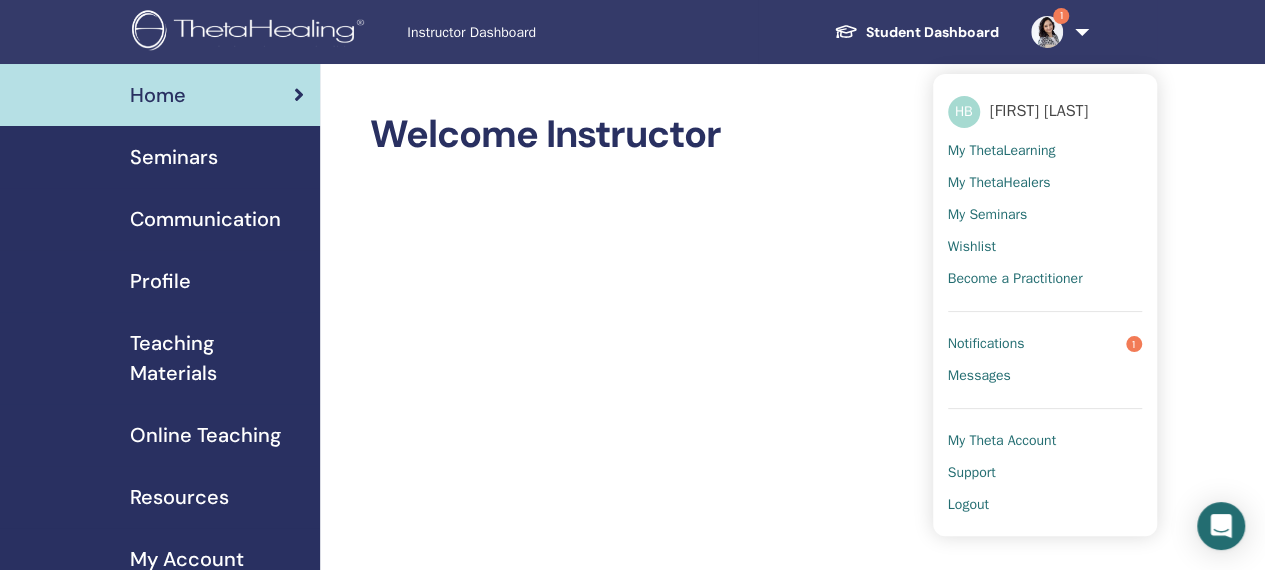 click on "Notifications" at bounding box center [986, 344] 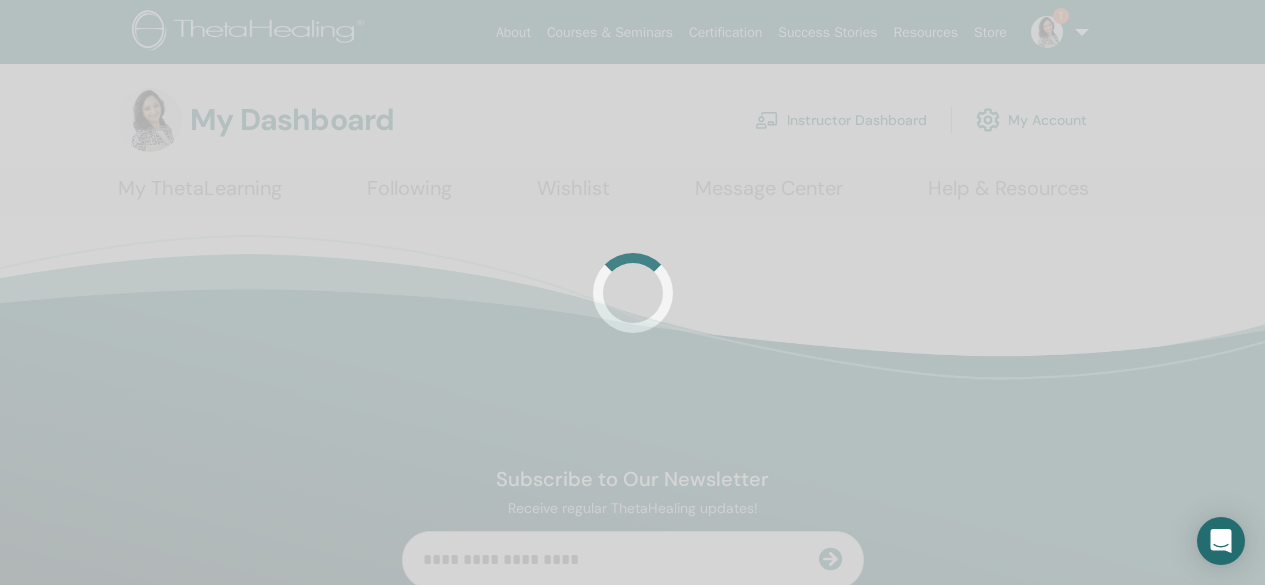 scroll, scrollTop: 0, scrollLeft: 0, axis: both 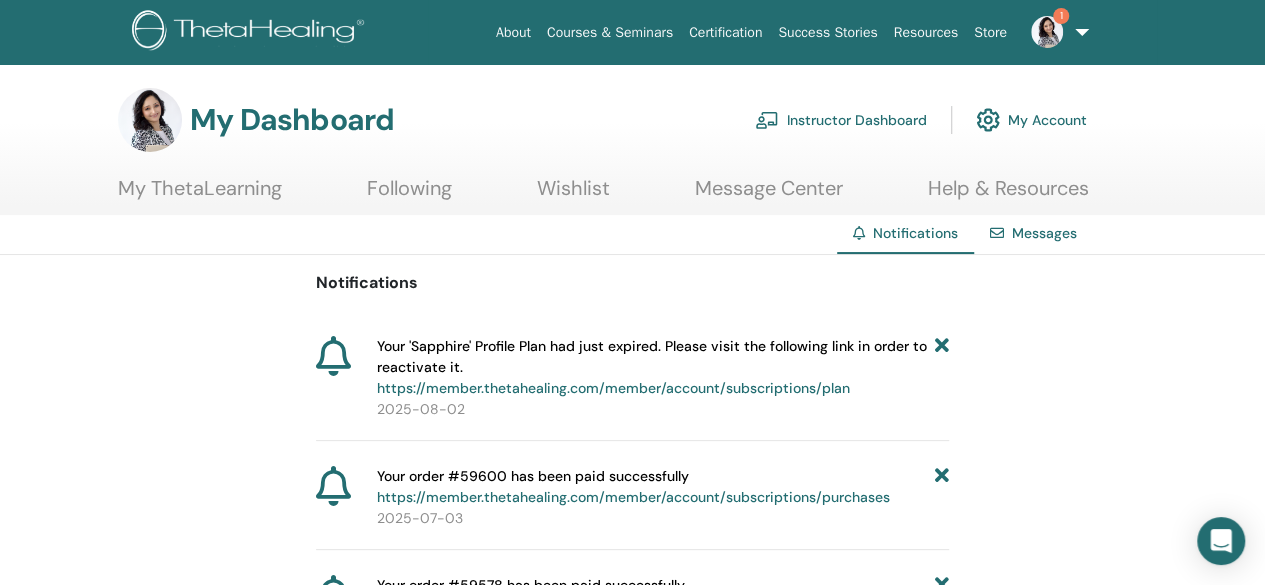 click on "My ThetaLearning" at bounding box center [200, 195] 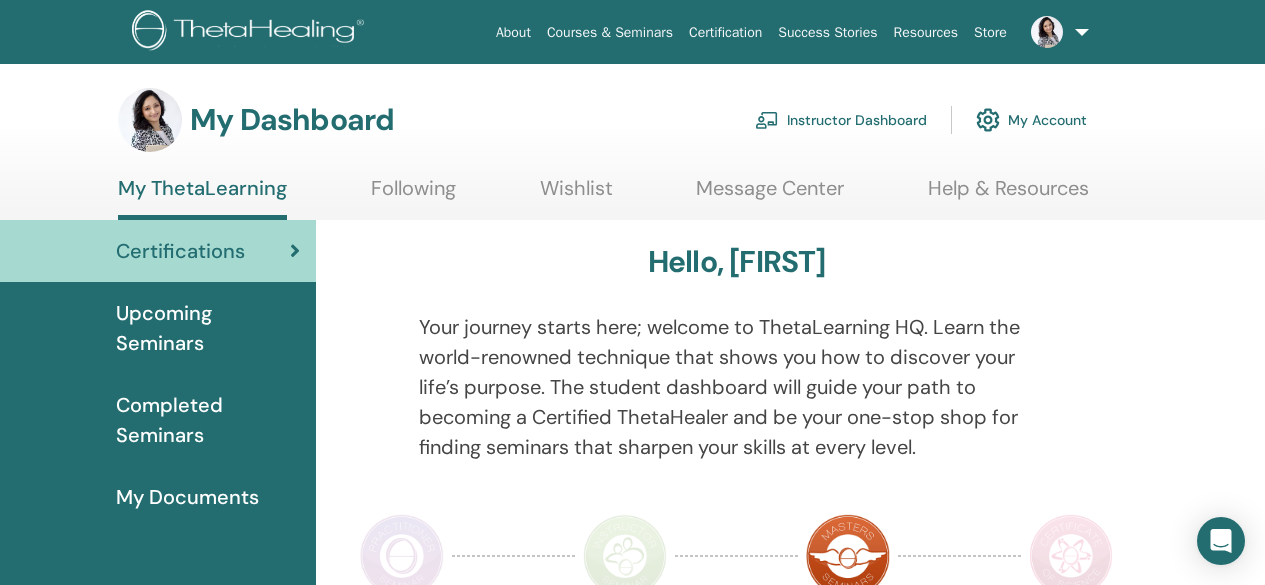 scroll, scrollTop: 0, scrollLeft: 0, axis: both 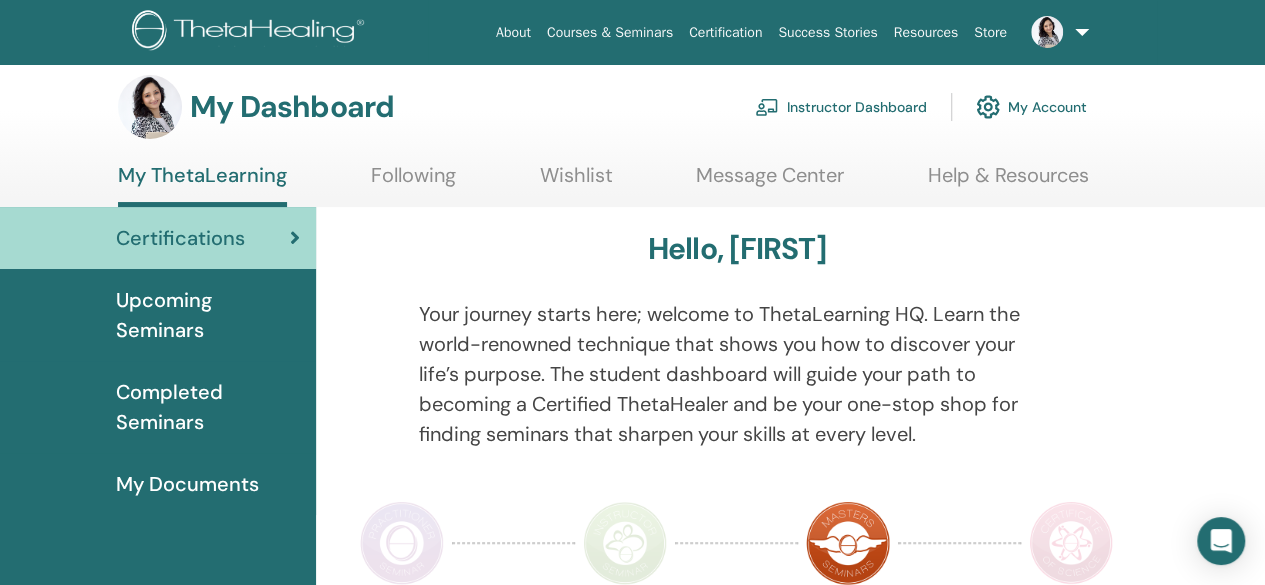 click on "Upcoming Seminars" at bounding box center (208, 315) 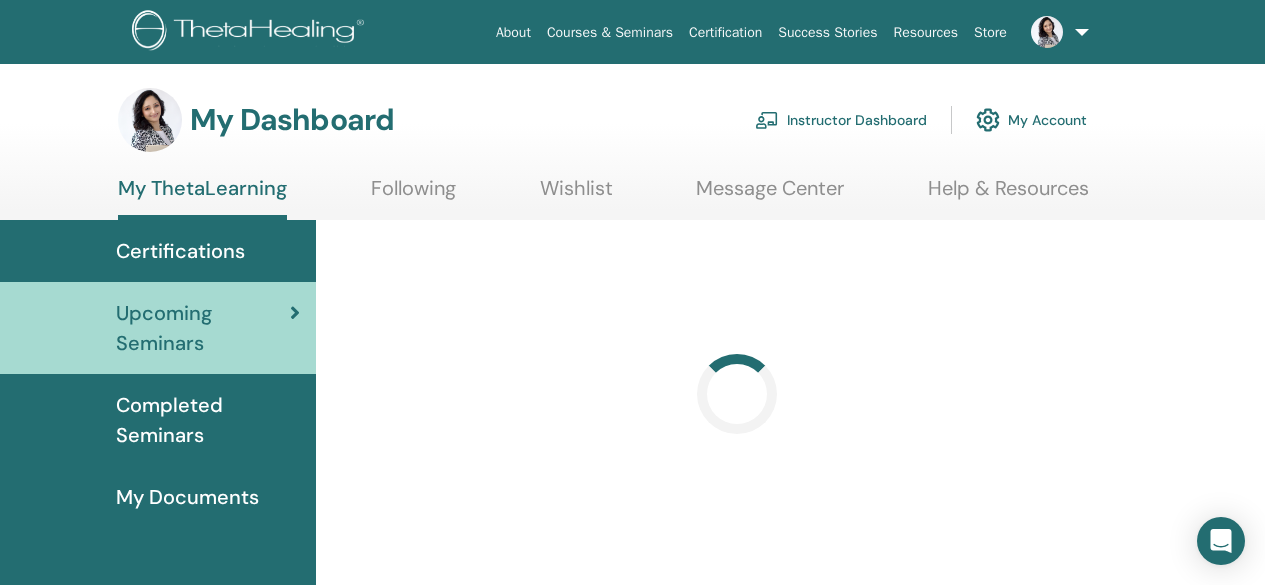 scroll, scrollTop: 0, scrollLeft: 0, axis: both 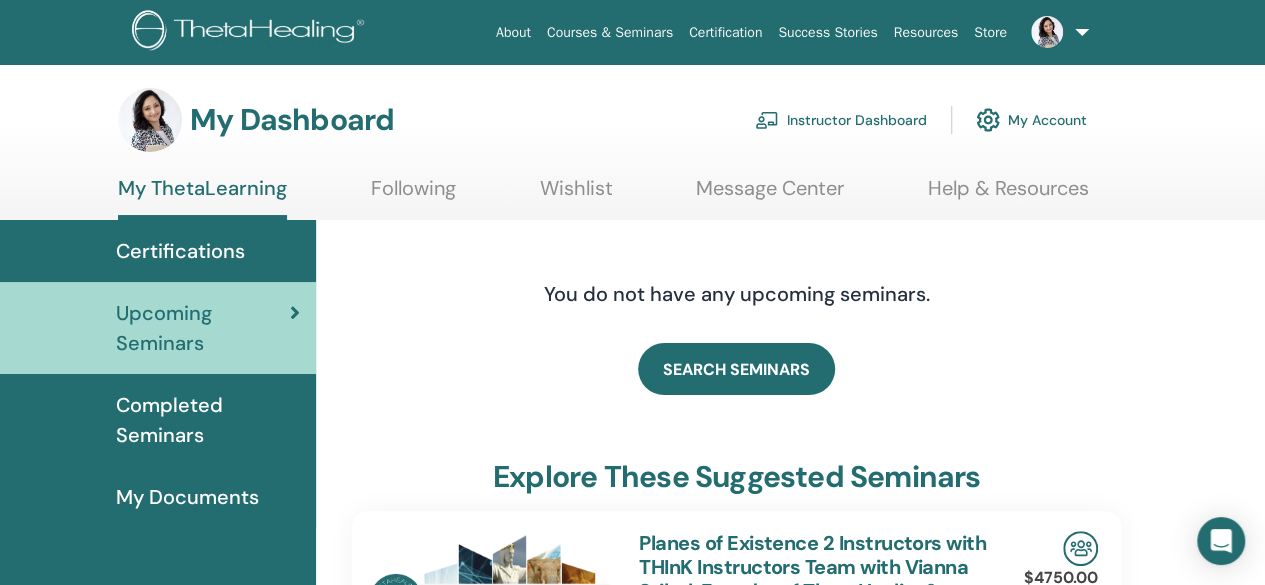 click on "Instructor Dashboard" at bounding box center [841, 120] 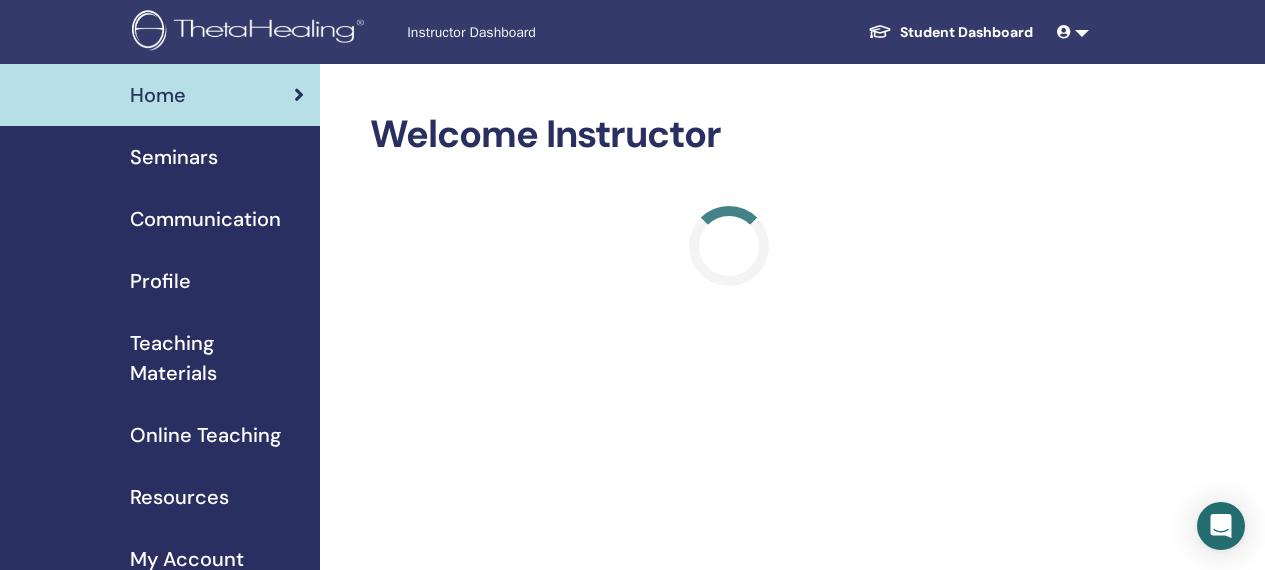scroll, scrollTop: 0, scrollLeft: 0, axis: both 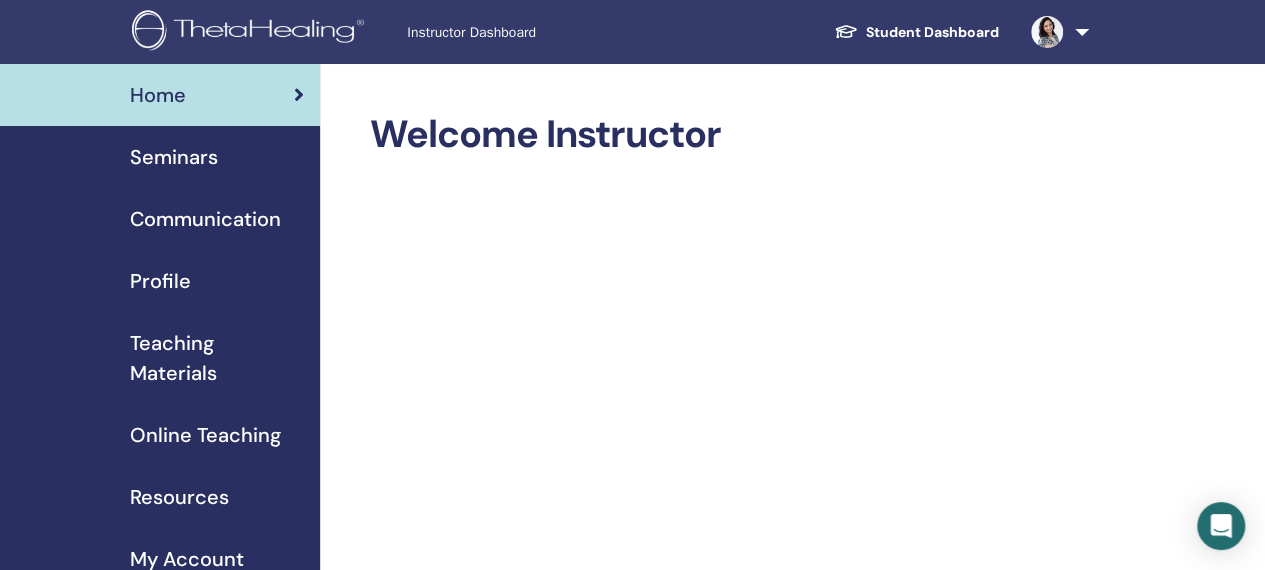 click on "Seminars" at bounding box center [174, 157] 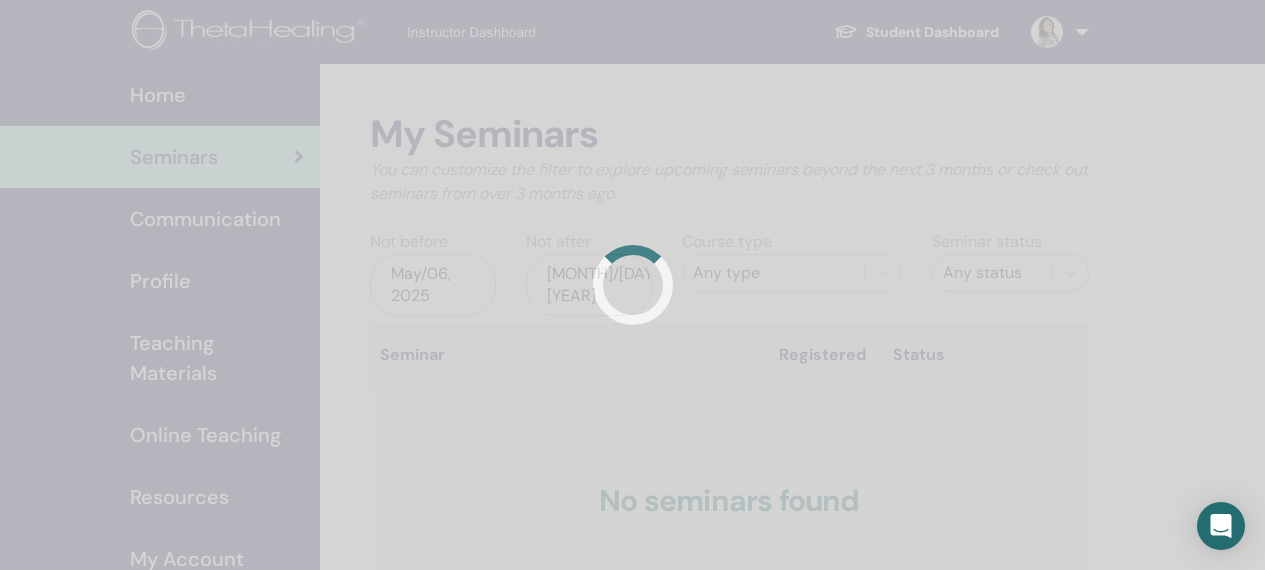scroll, scrollTop: 0, scrollLeft: 0, axis: both 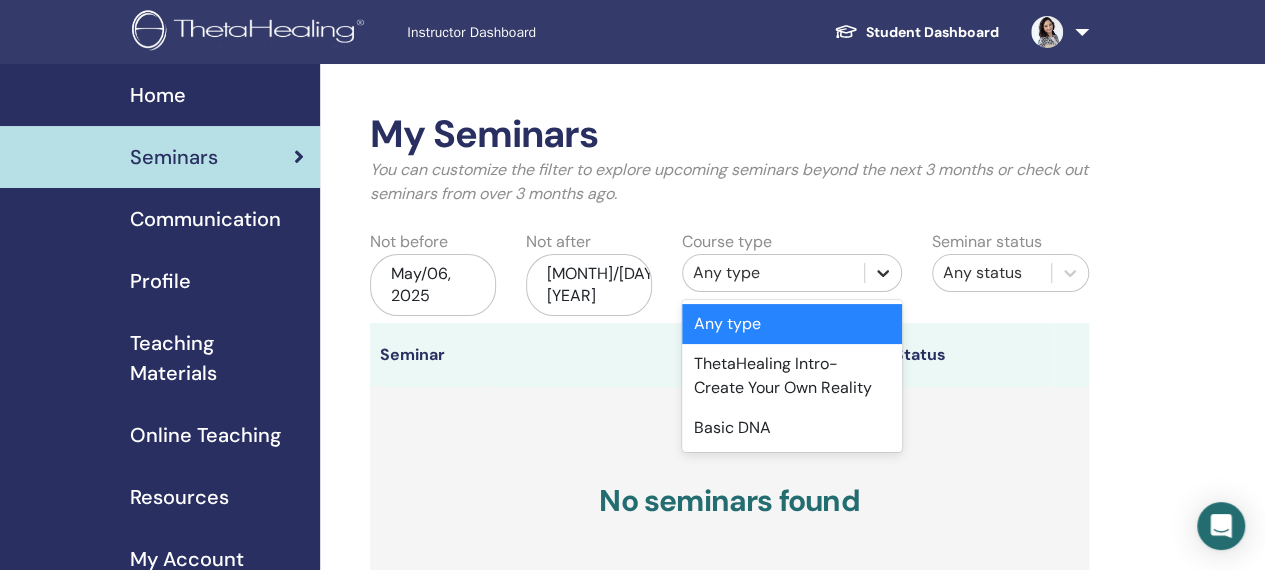 click 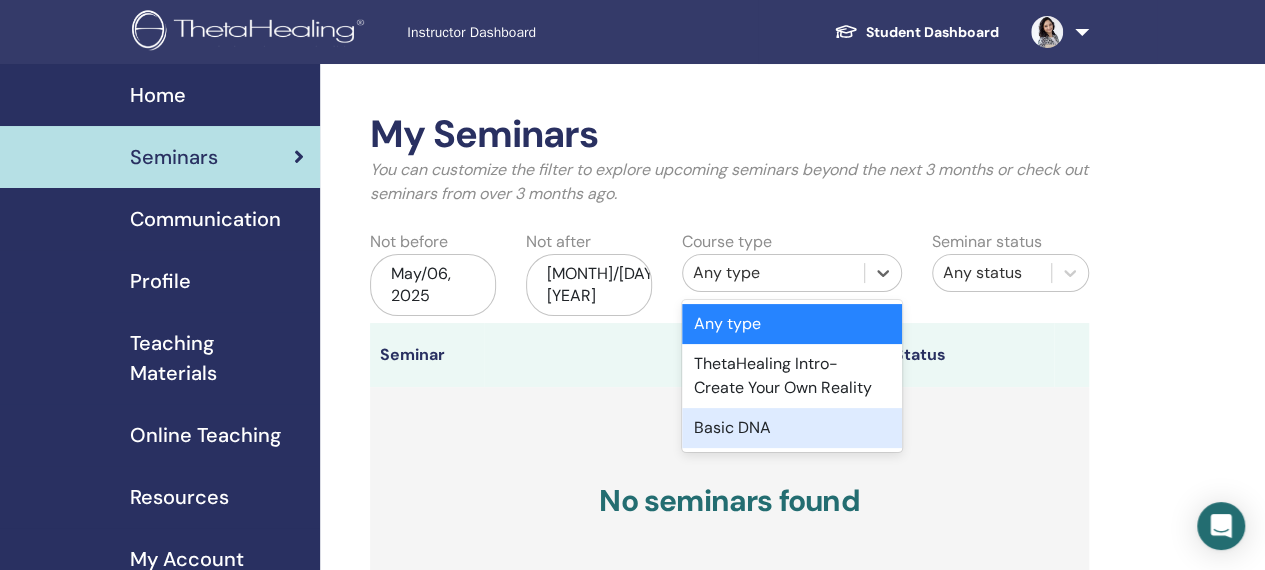 click on "Basic DNA" at bounding box center (792, 428) 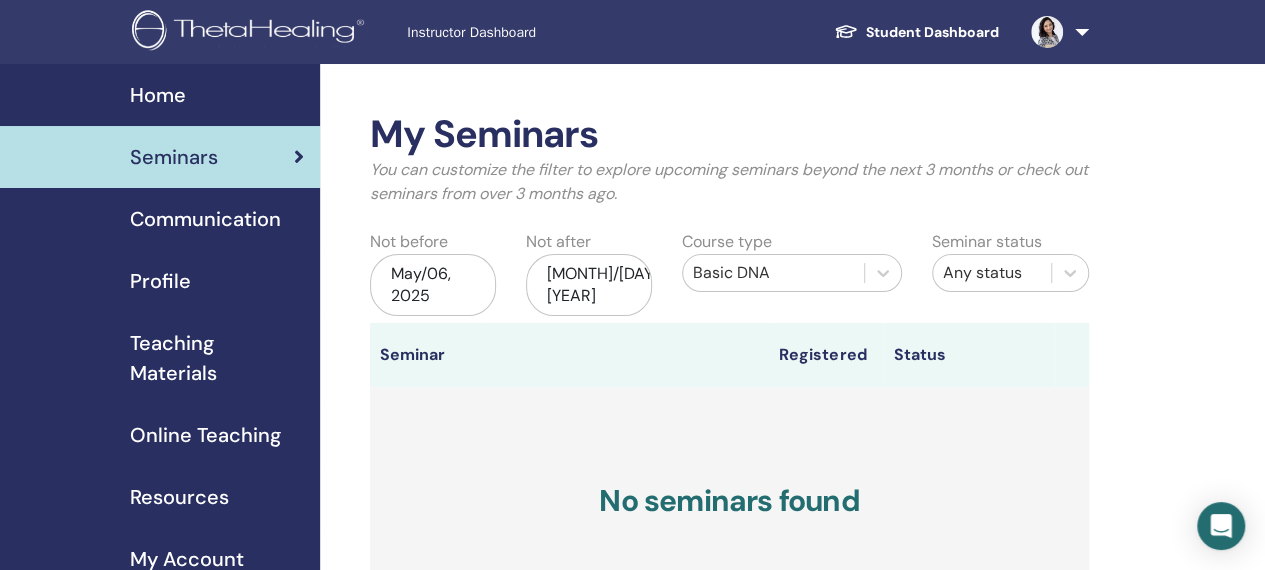 click on "May/06, 2025" at bounding box center (433, 285) 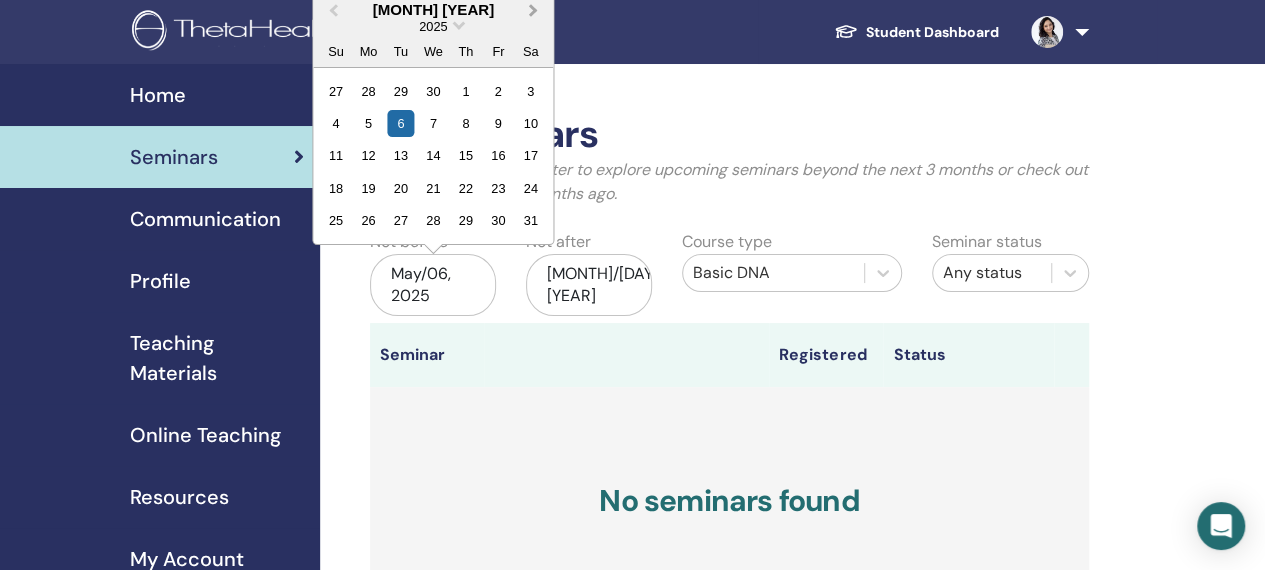 click on "Next Month" at bounding box center [535, 11] 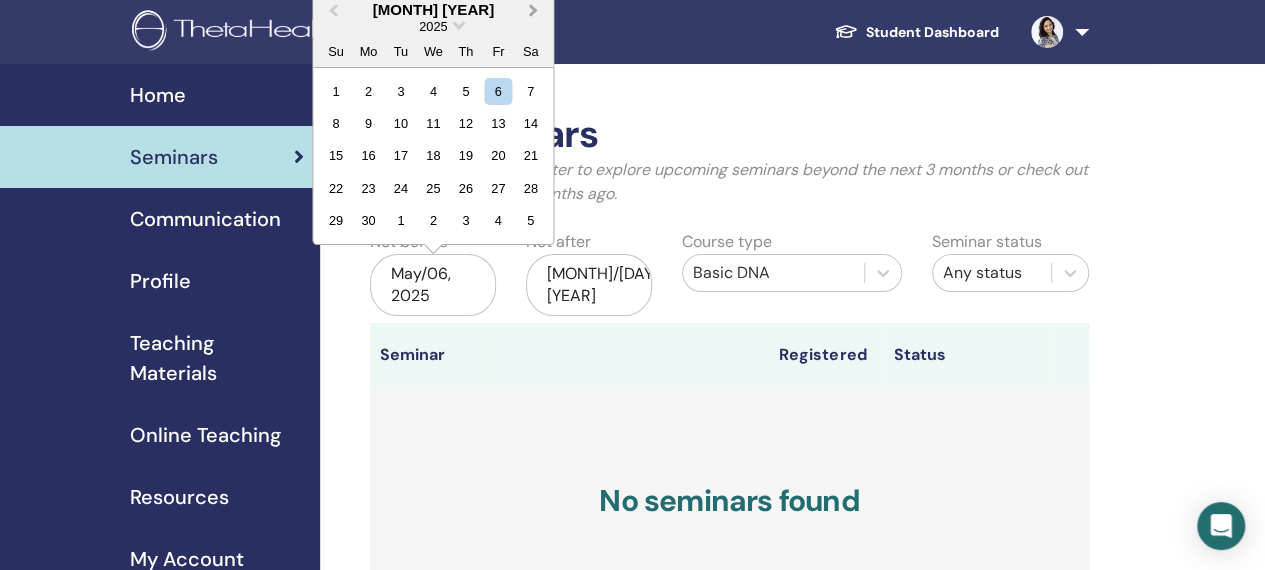 click on "Next Month" at bounding box center (535, 11) 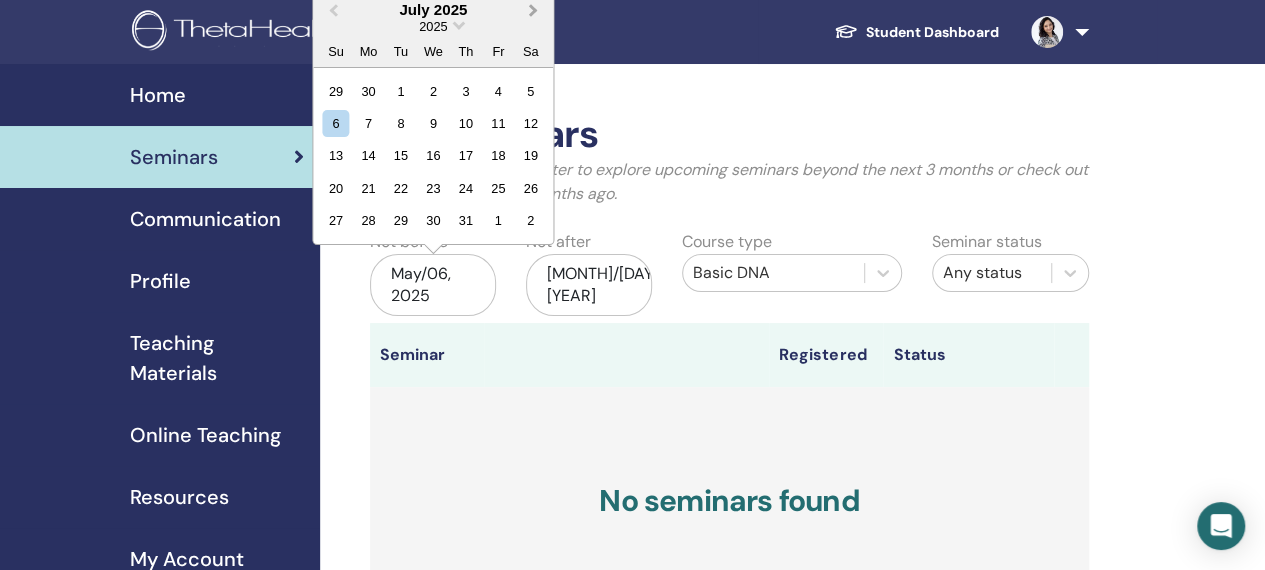 click on "Next Month" at bounding box center [535, 11] 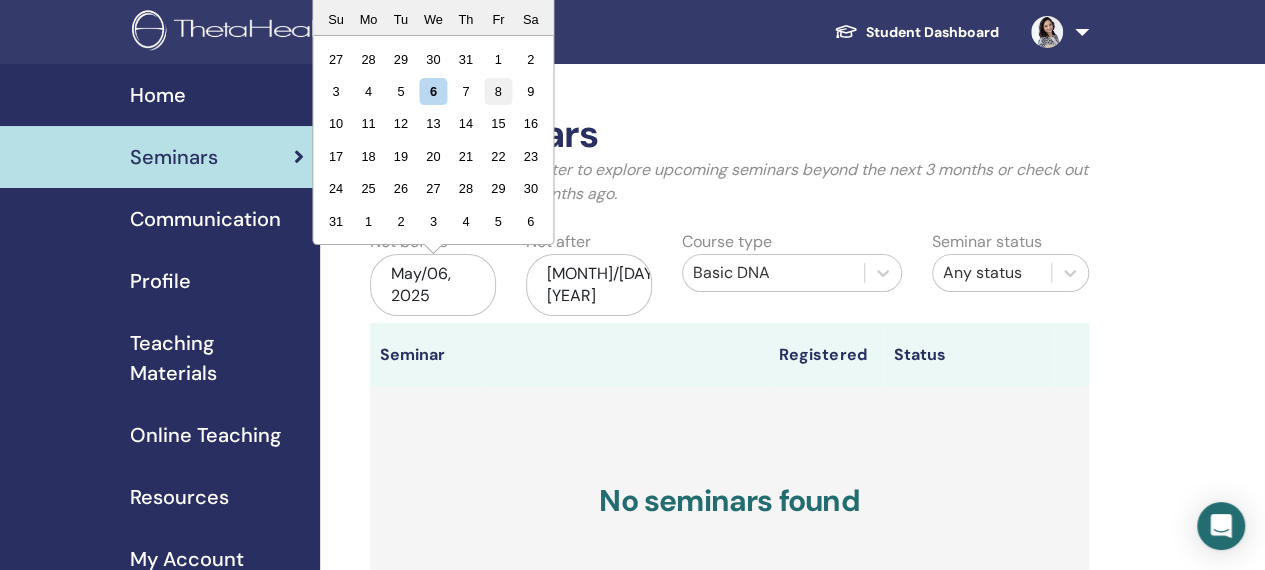 click on "8" at bounding box center [498, 91] 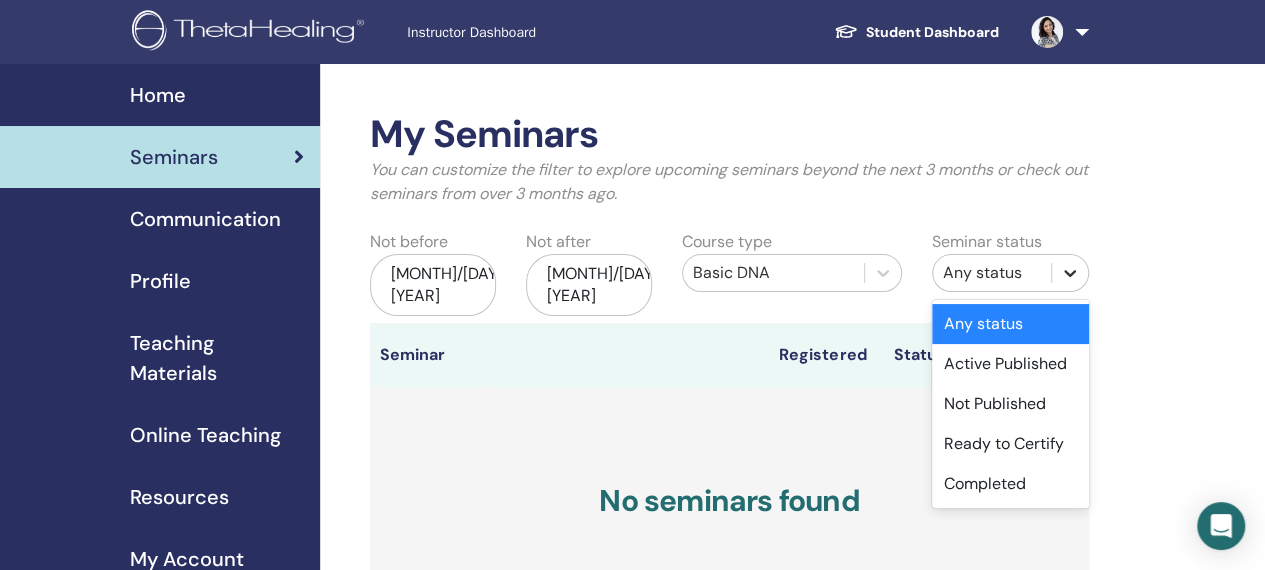 click 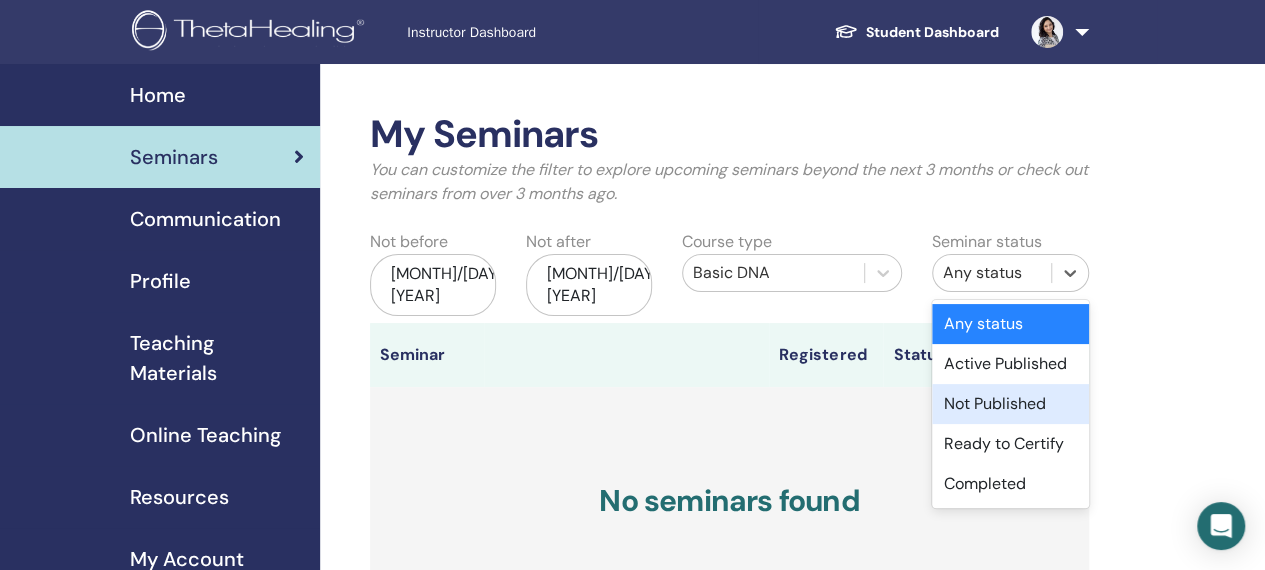 click on "Not Published" at bounding box center (1010, 404) 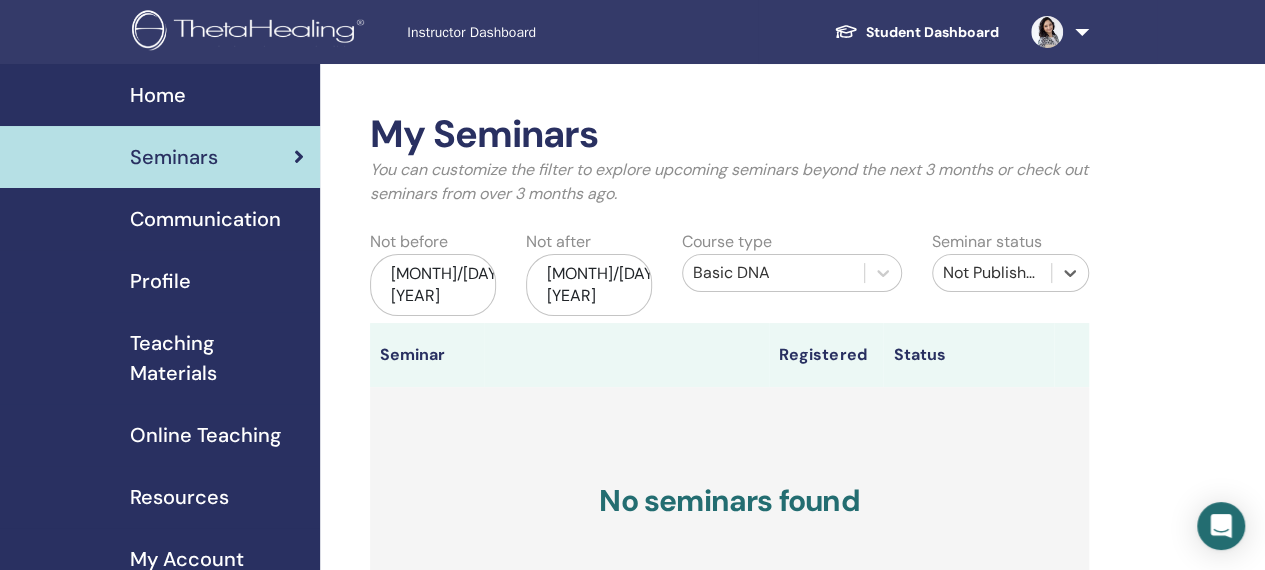 scroll, scrollTop: 498, scrollLeft: 0, axis: vertical 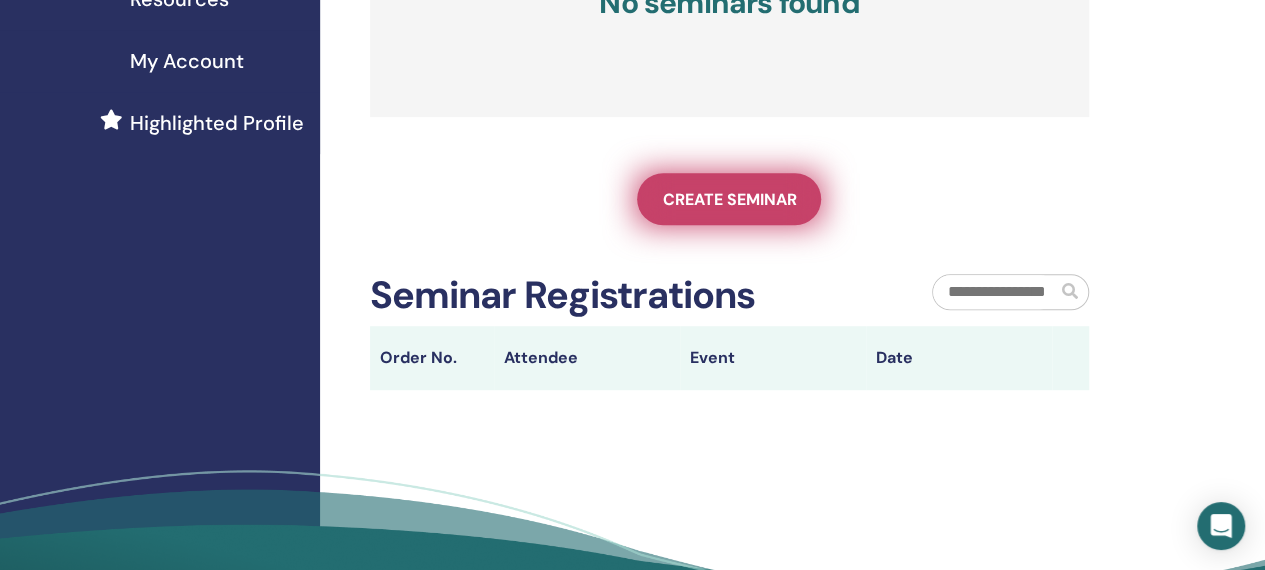 click on "Create seminar" at bounding box center [729, 199] 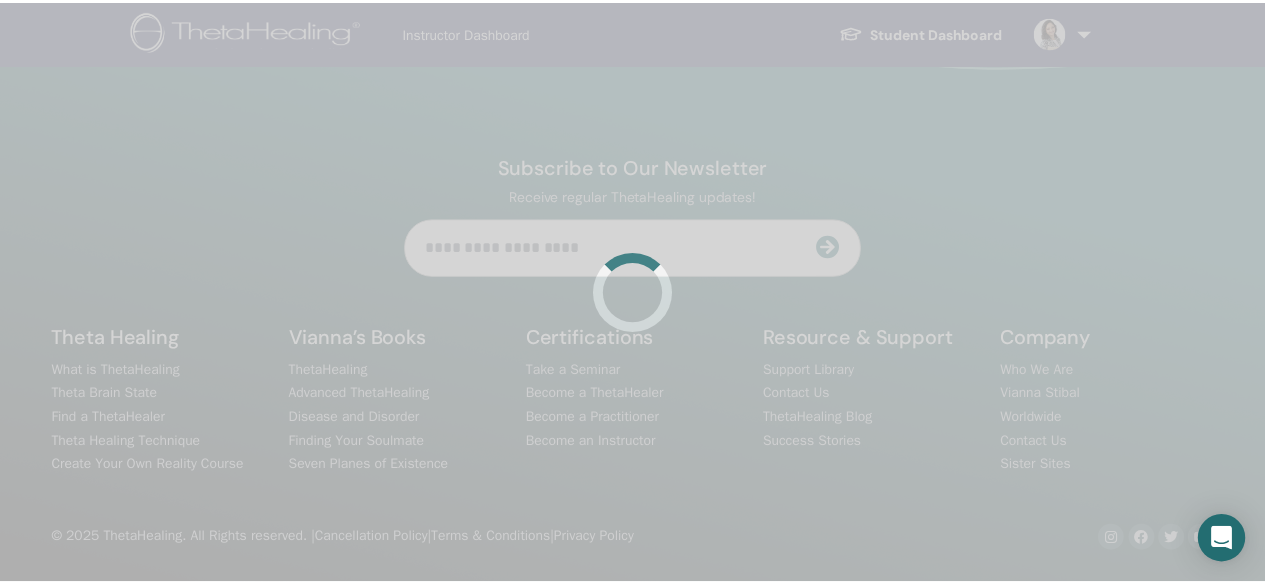 scroll, scrollTop: 0, scrollLeft: 0, axis: both 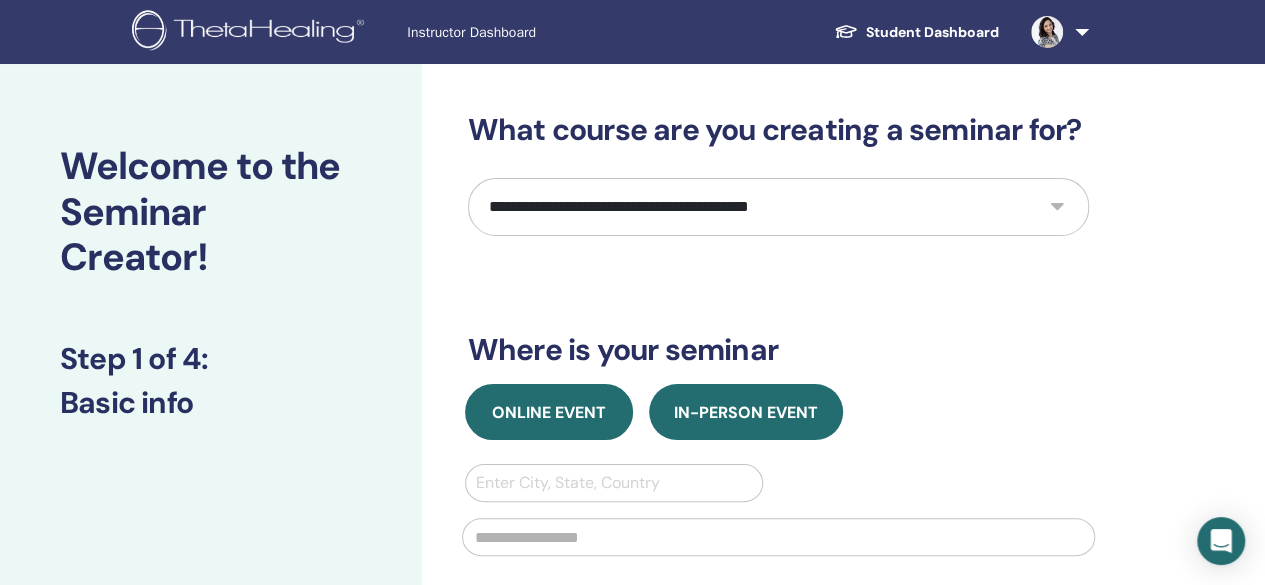 click on "Online Event" at bounding box center [549, 412] 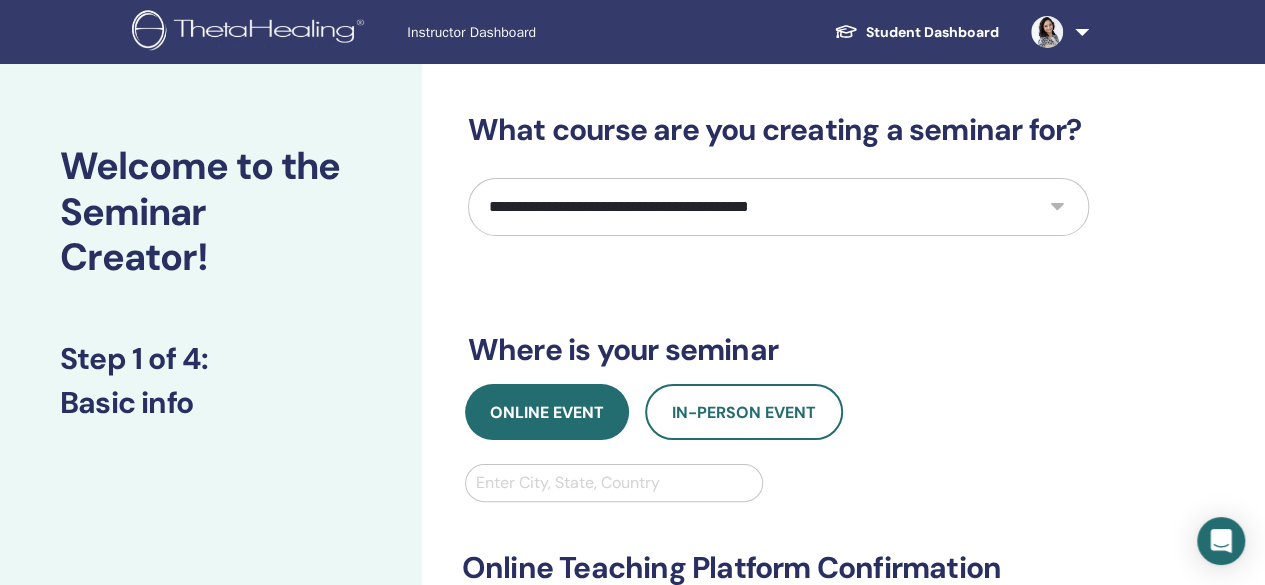 click on "**********" at bounding box center [778, 207] 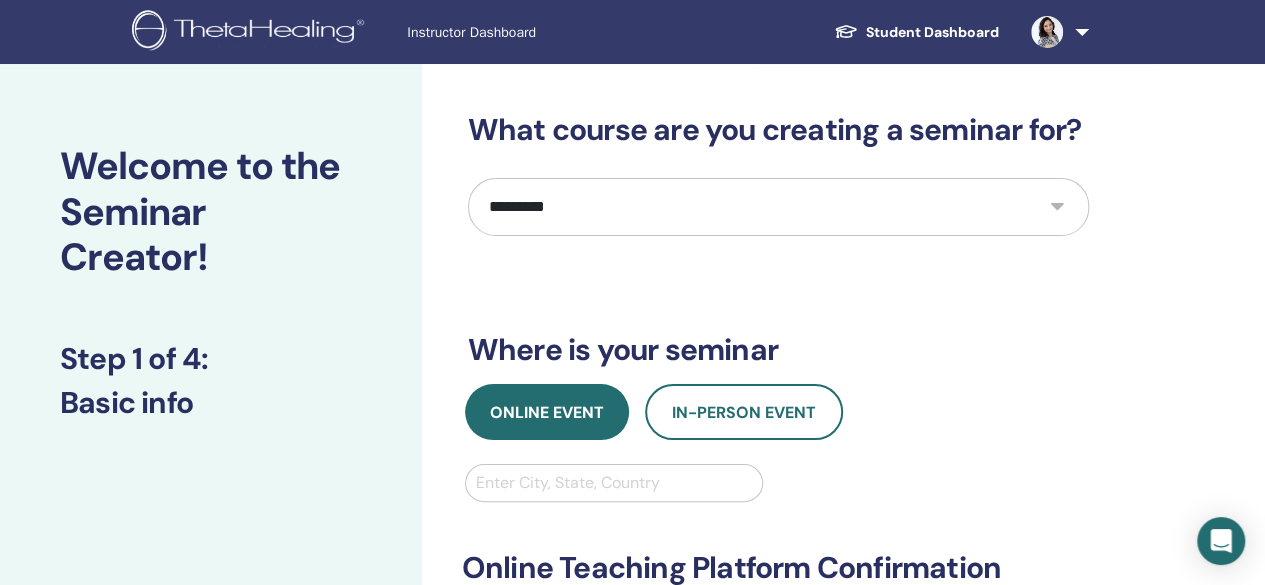 click on "**********" at bounding box center (778, 207) 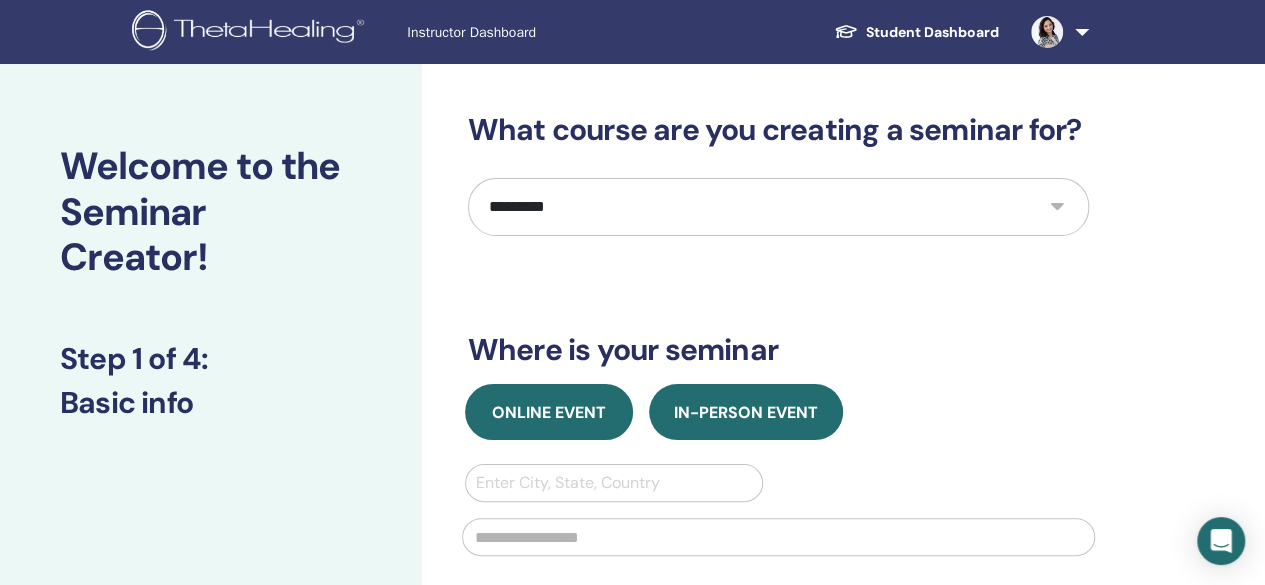click on "Online Event" at bounding box center (549, 412) 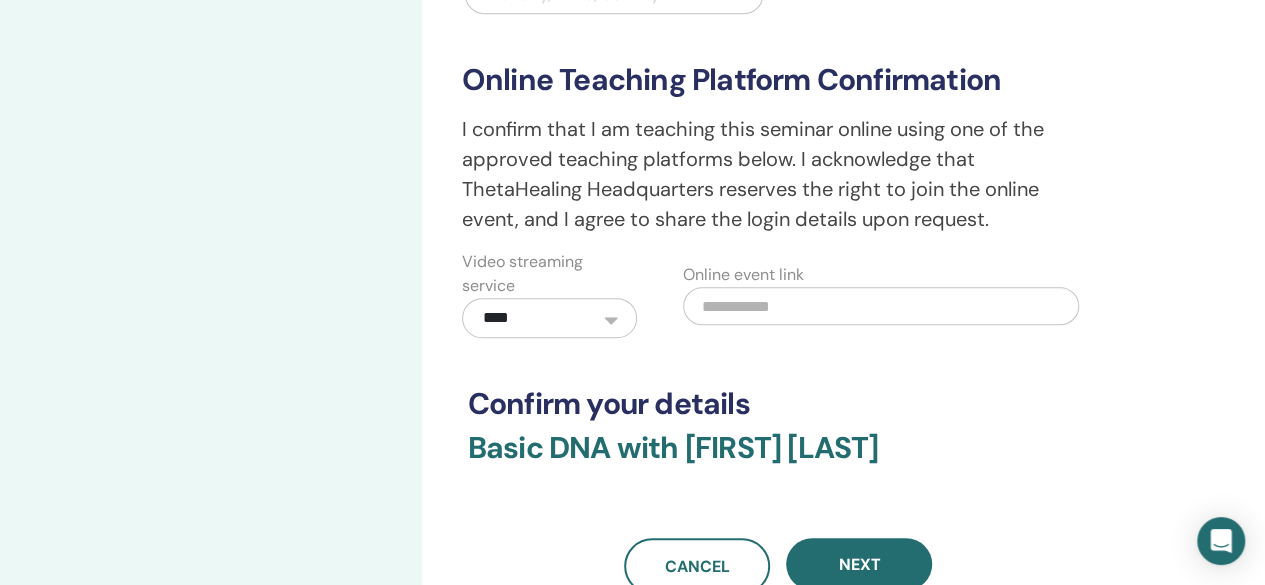scroll, scrollTop: 512, scrollLeft: 0, axis: vertical 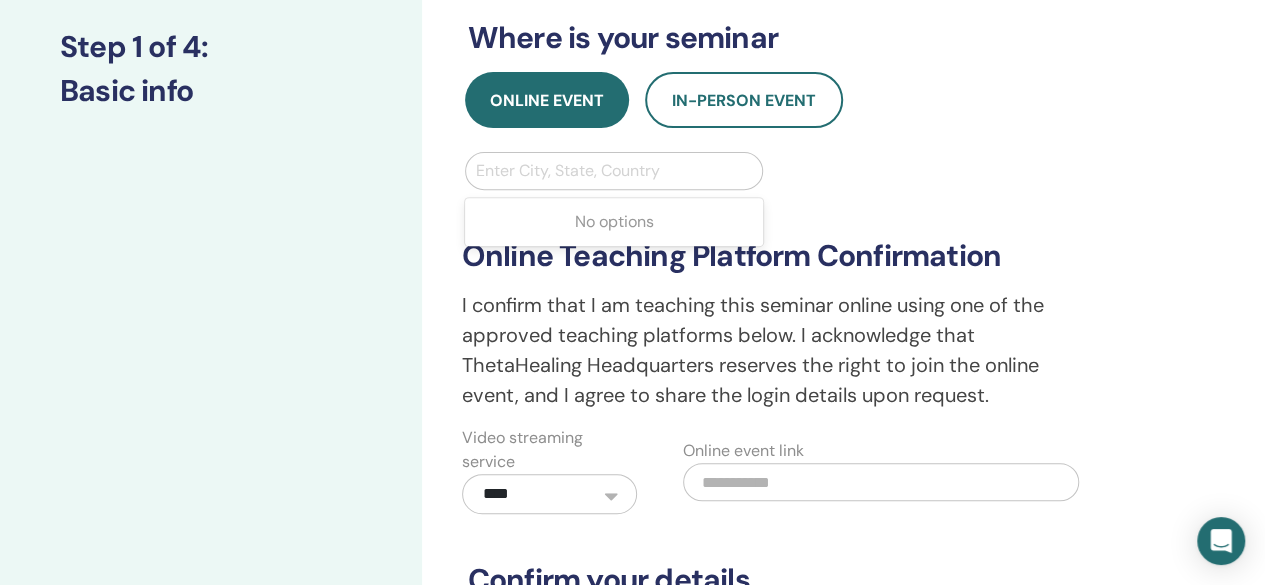 click at bounding box center [614, 171] 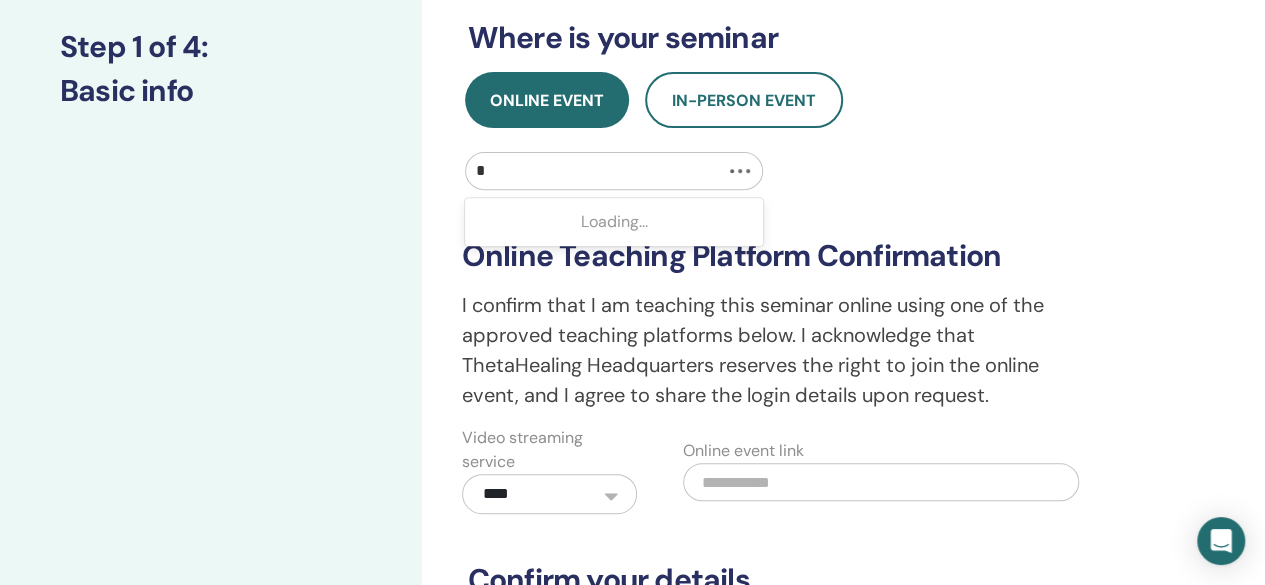 type on "*" 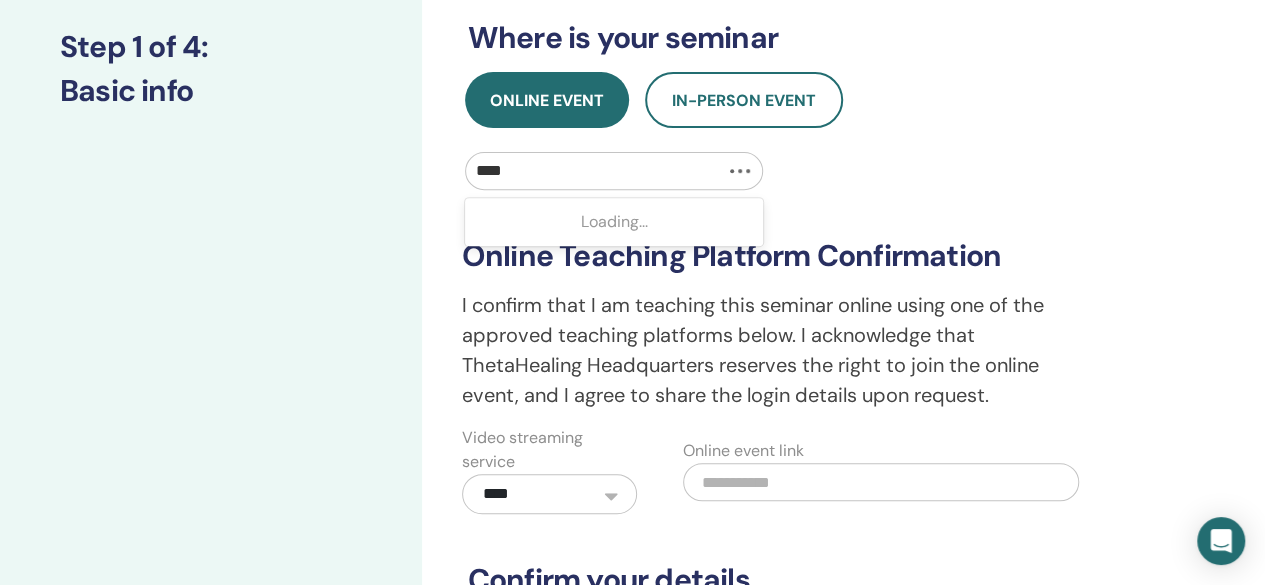type on "*****" 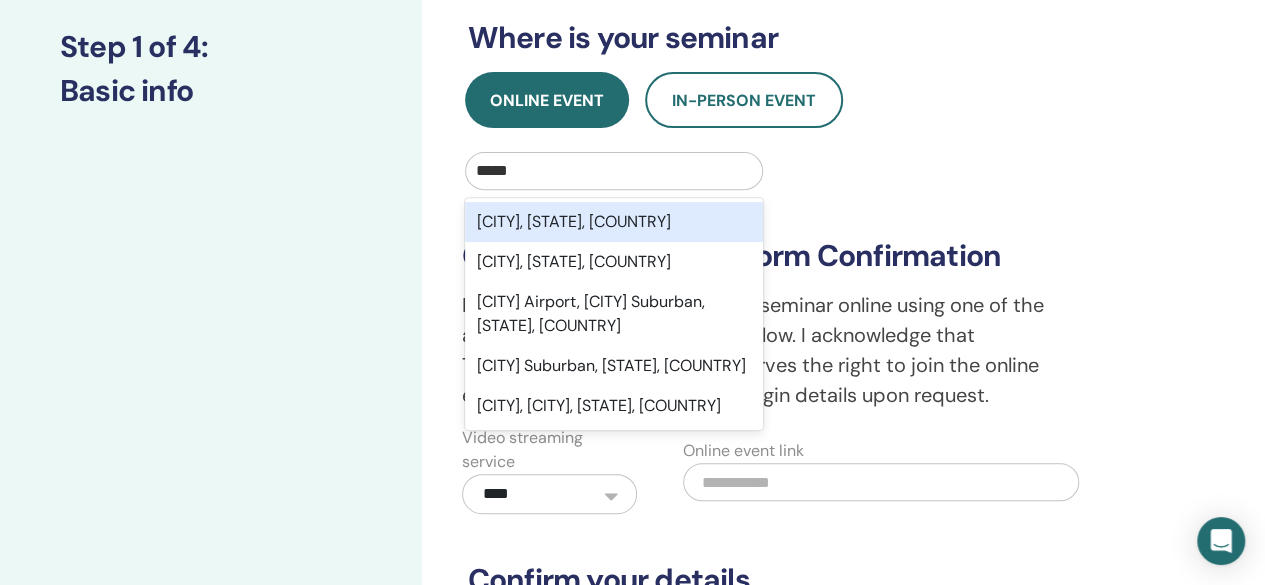 click on "[CITY], [STATE], [COUNTRY]" at bounding box center (614, 222) 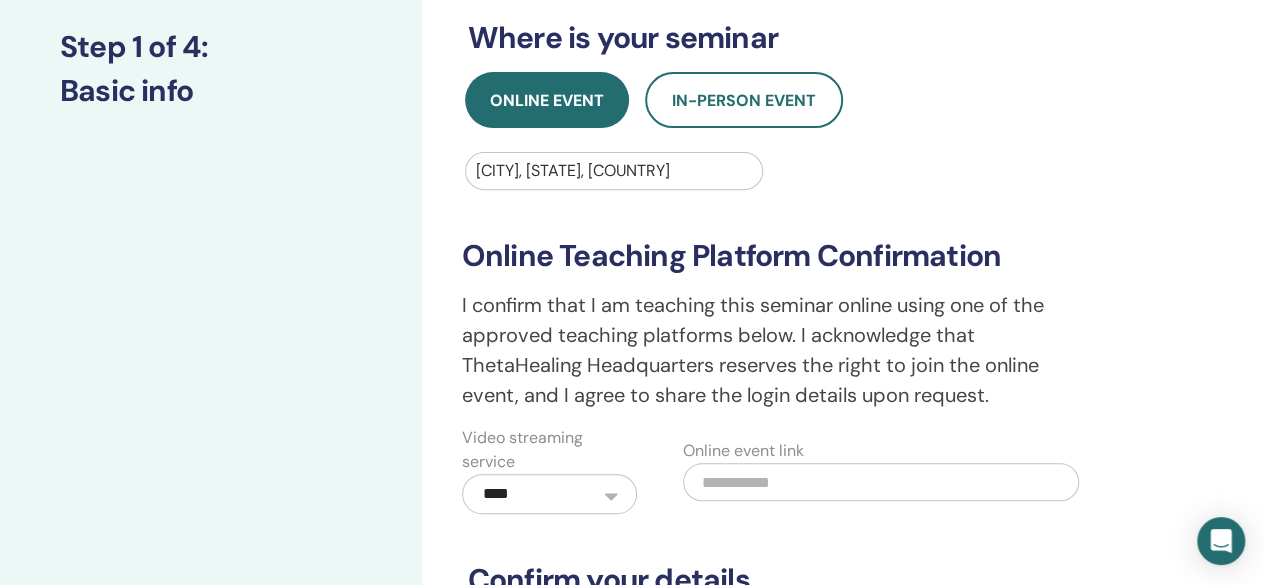 scroll, scrollTop: 824, scrollLeft: 0, axis: vertical 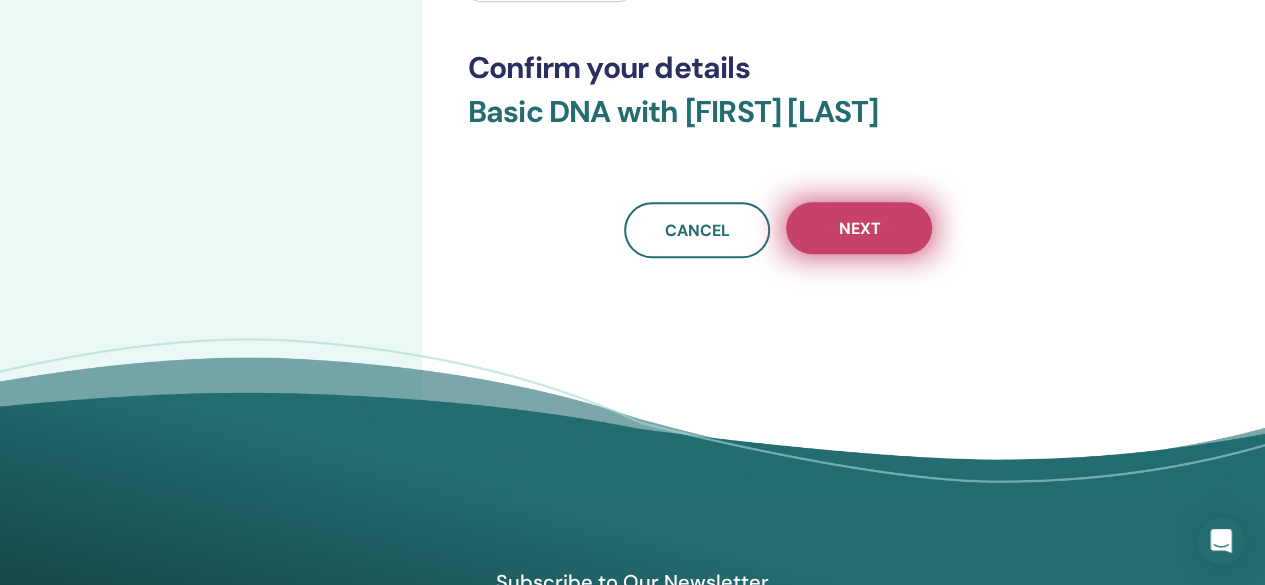 click on "Next" at bounding box center [859, 228] 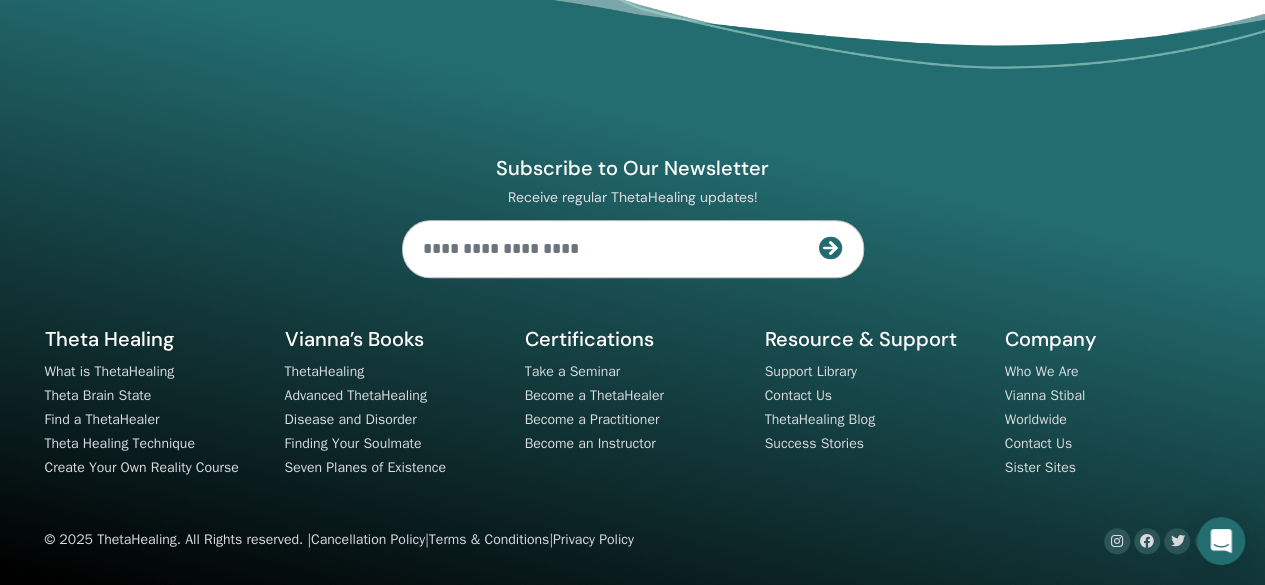scroll, scrollTop: 212, scrollLeft: 0, axis: vertical 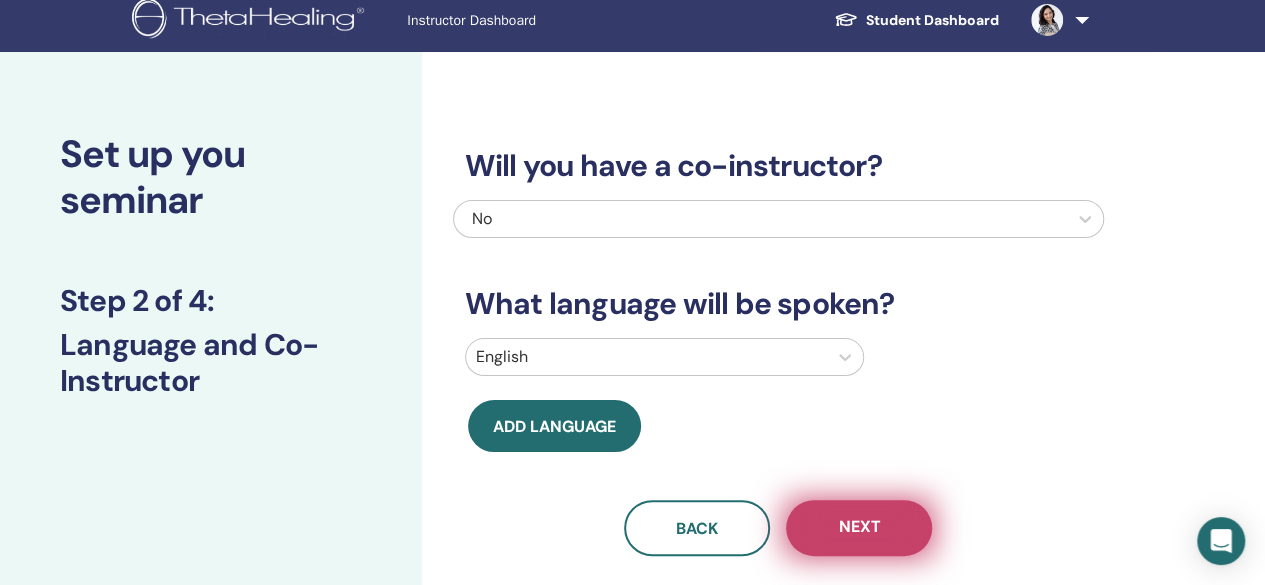 click on "Next" at bounding box center [859, 528] 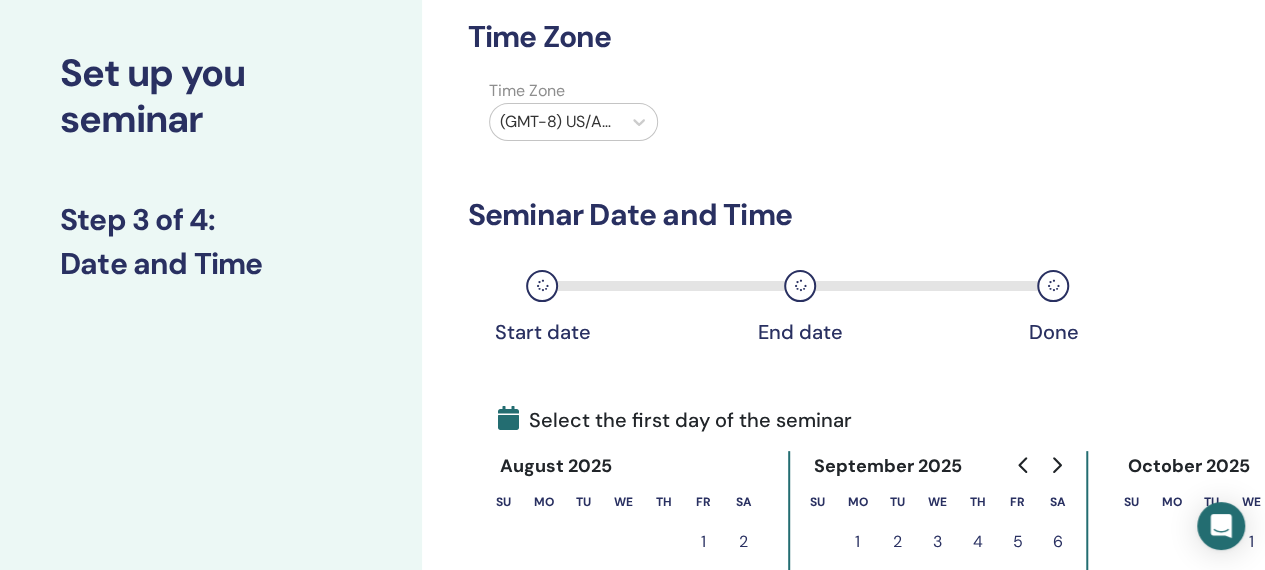 scroll, scrollTop: 132, scrollLeft: 0, axis: vertical 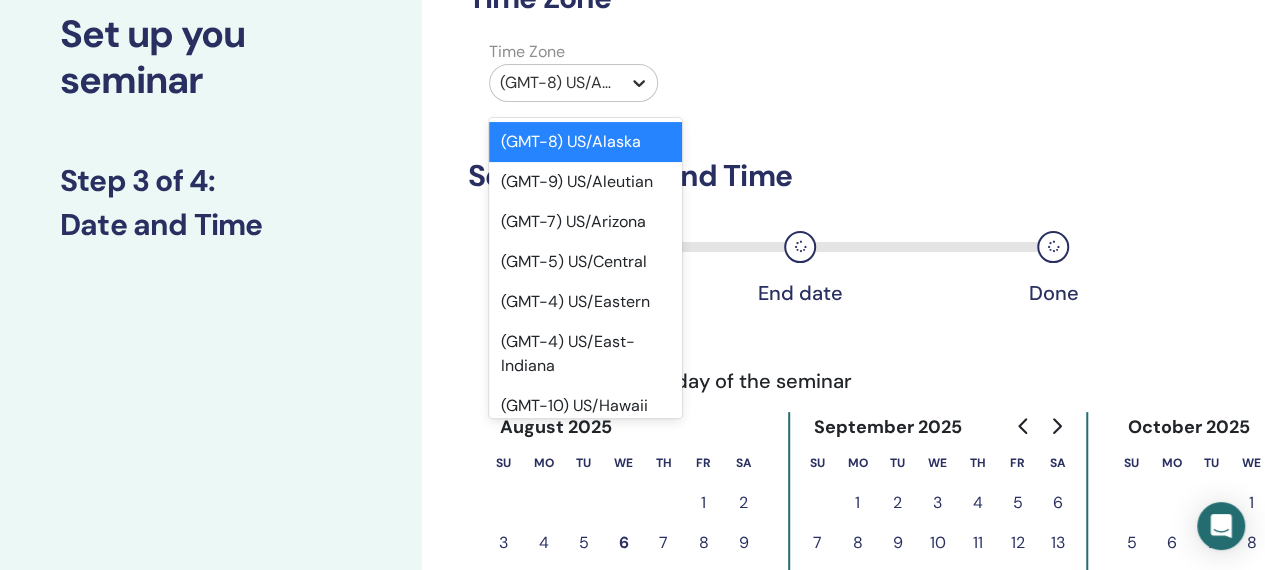 click 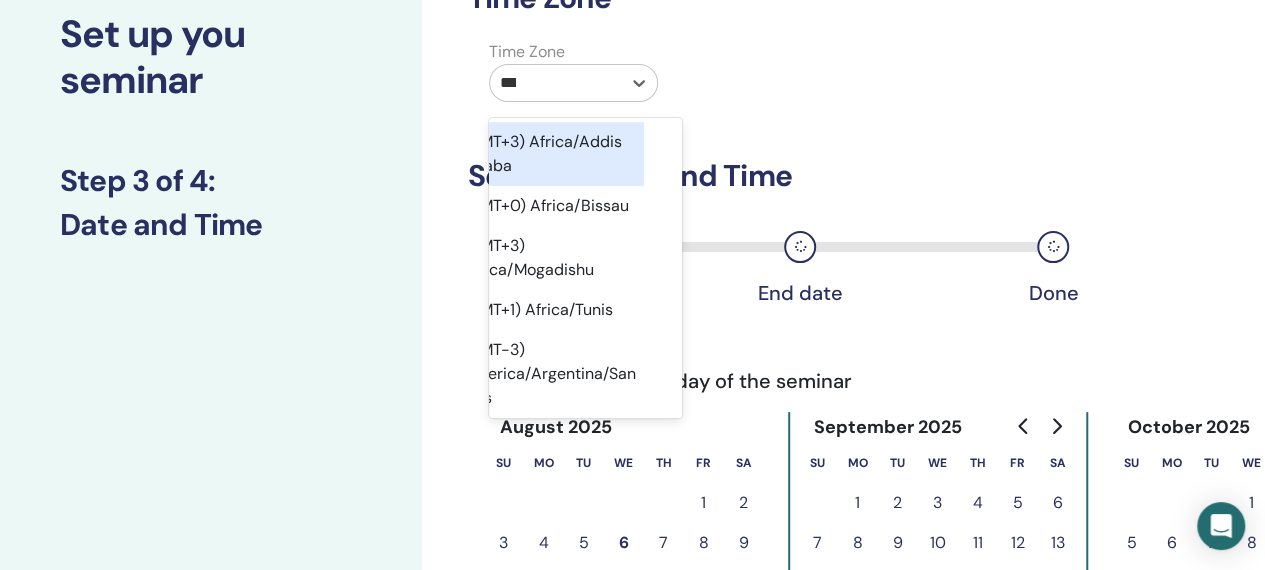 scroll, scrollTop: 0, scrollLeft: 0, axis: both 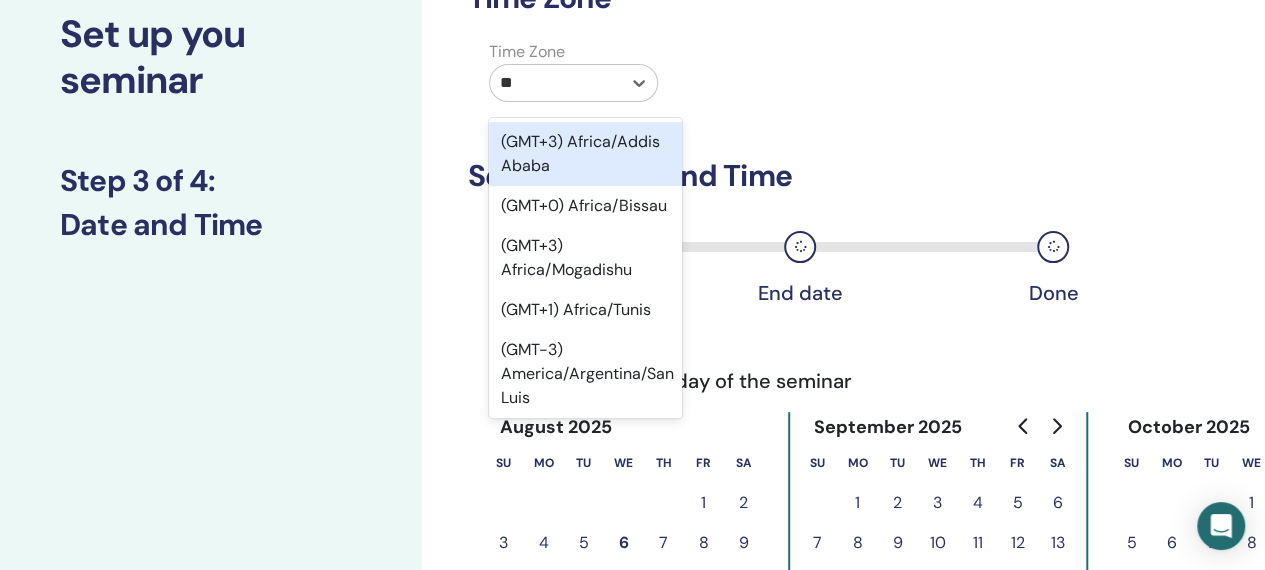 type on "***" 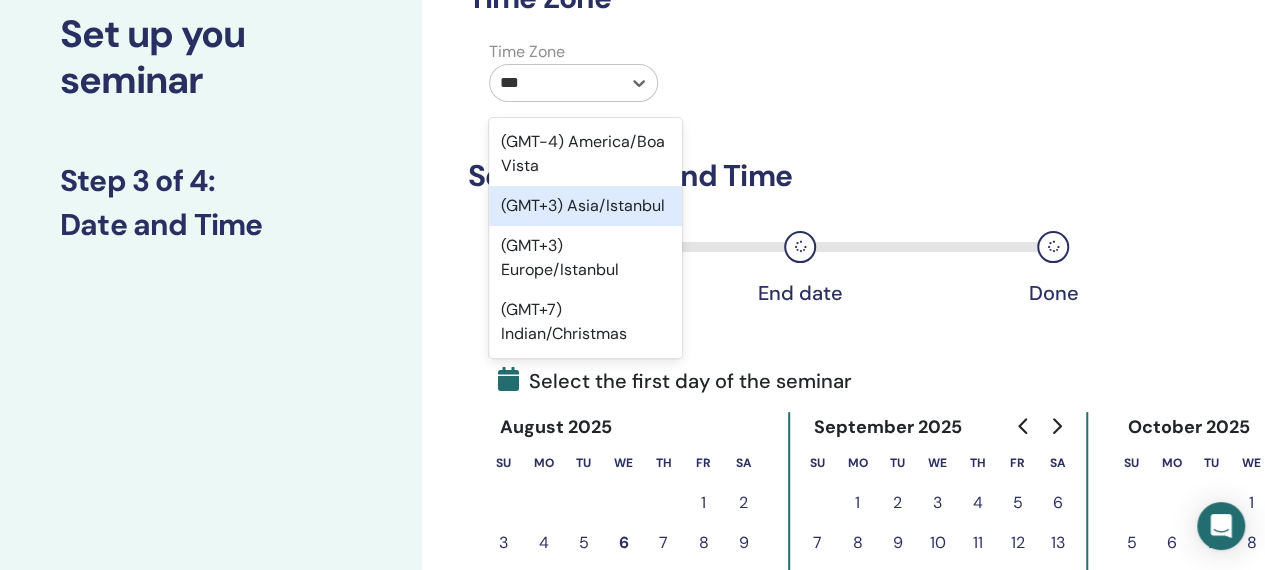 click on "(GMT+3) Asia/Istanbul" at bounding box center [585, 206] 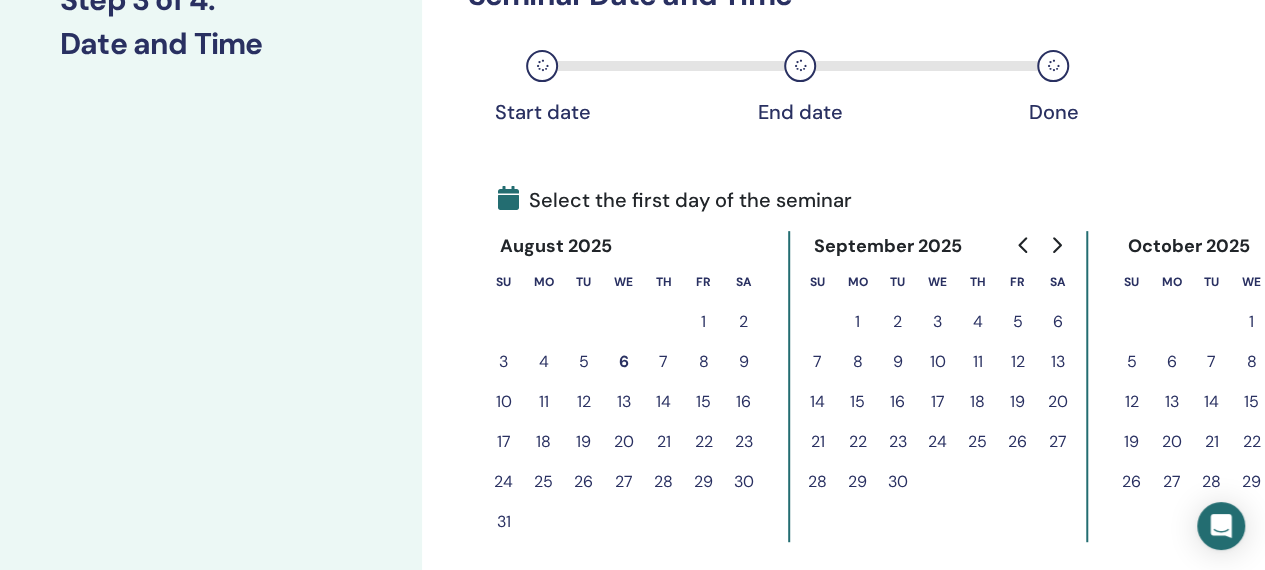 scroll, scrollTop: 332, scrollLeft: 0, axis: vertical 